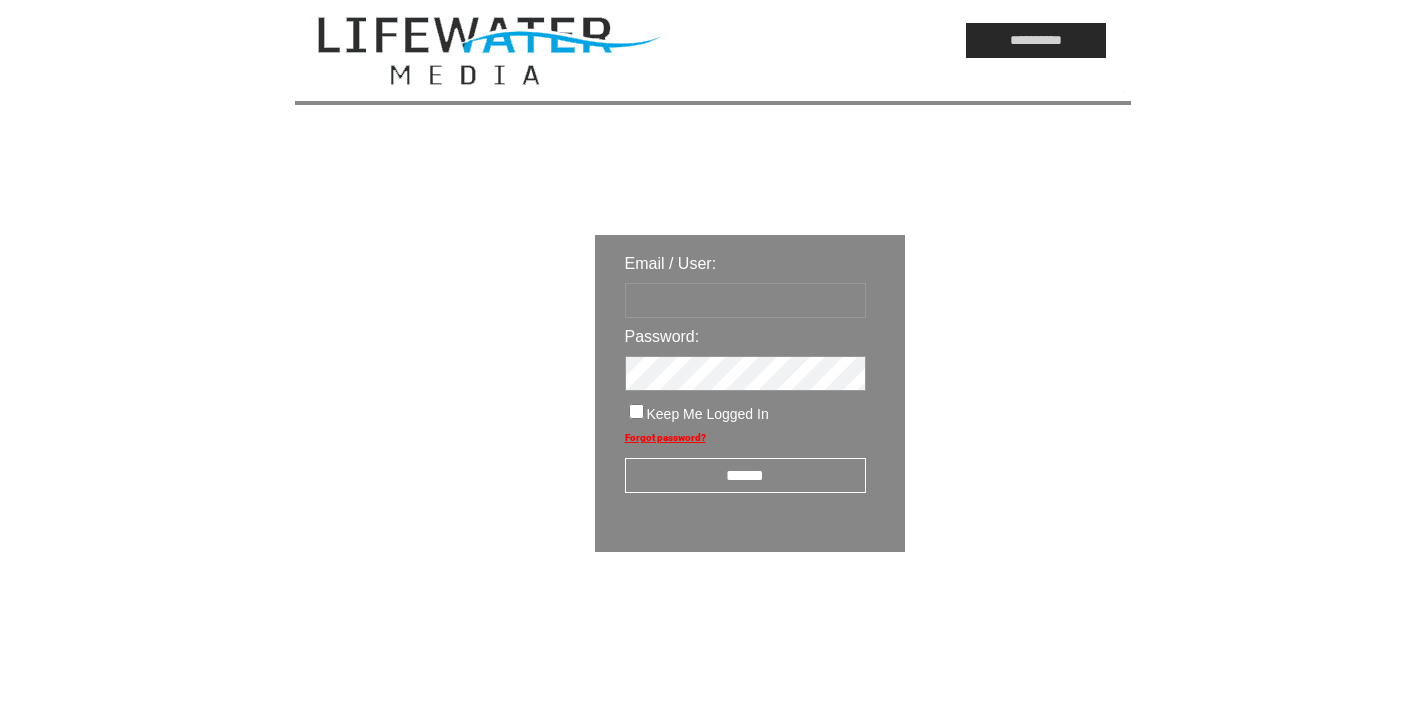 scroll, scrollTop: 0, scrollLeft: 0, axis: both 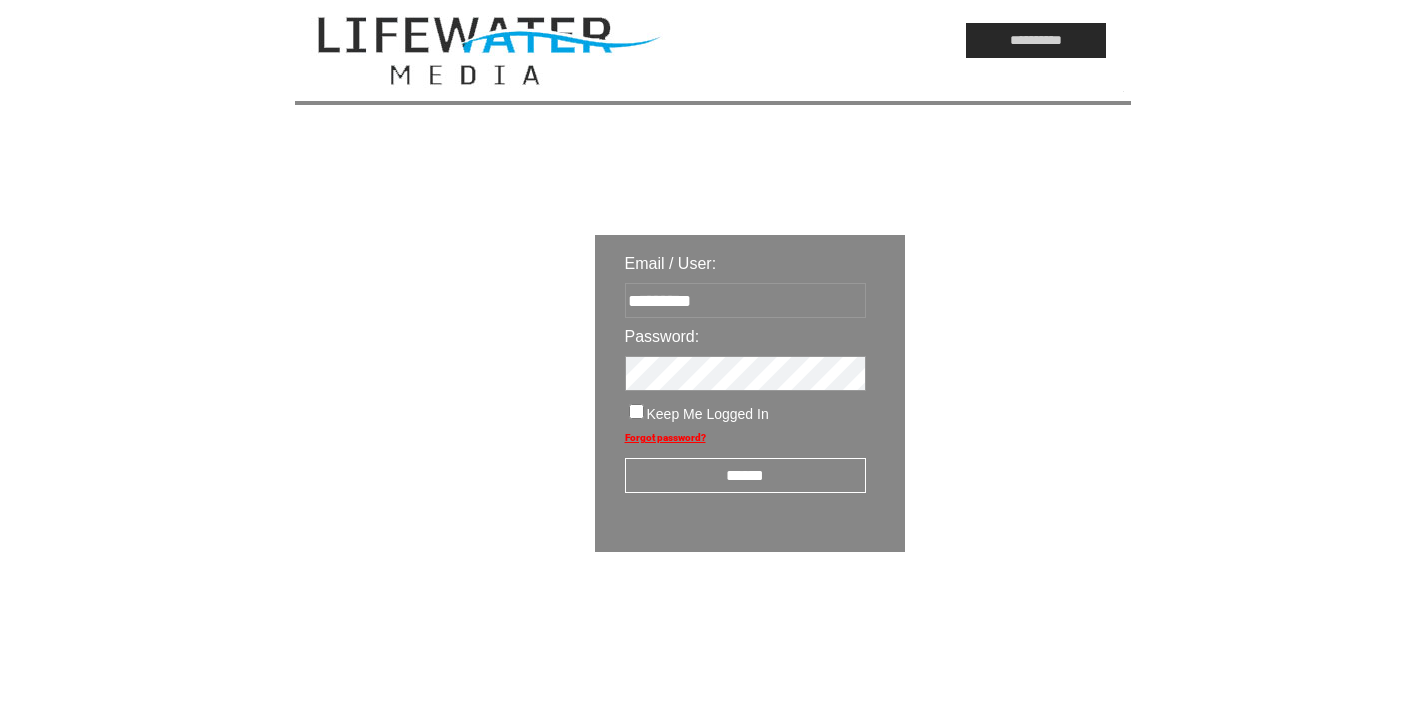 click on "******" at bounding box center [745, 475] 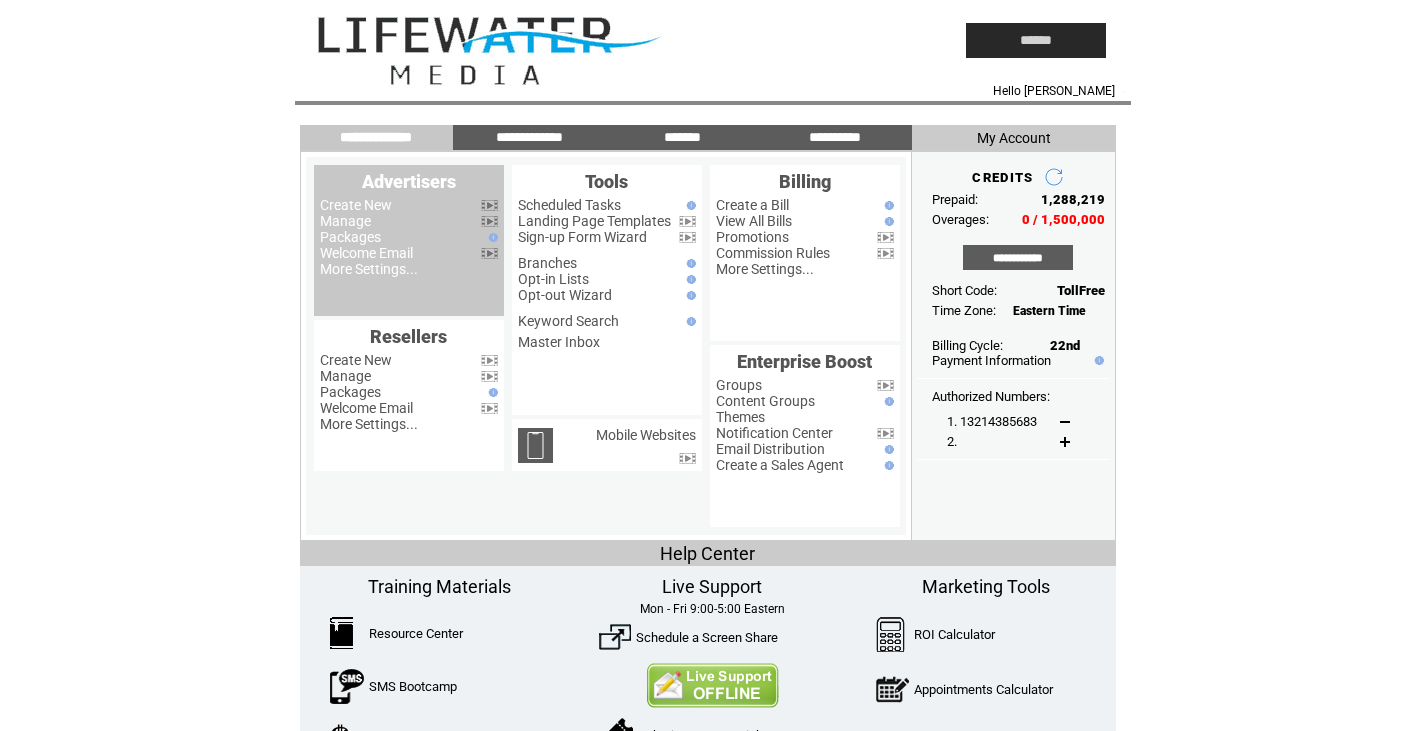 scroll, scrollTop: 0, scrollLeft: 0, axis: both 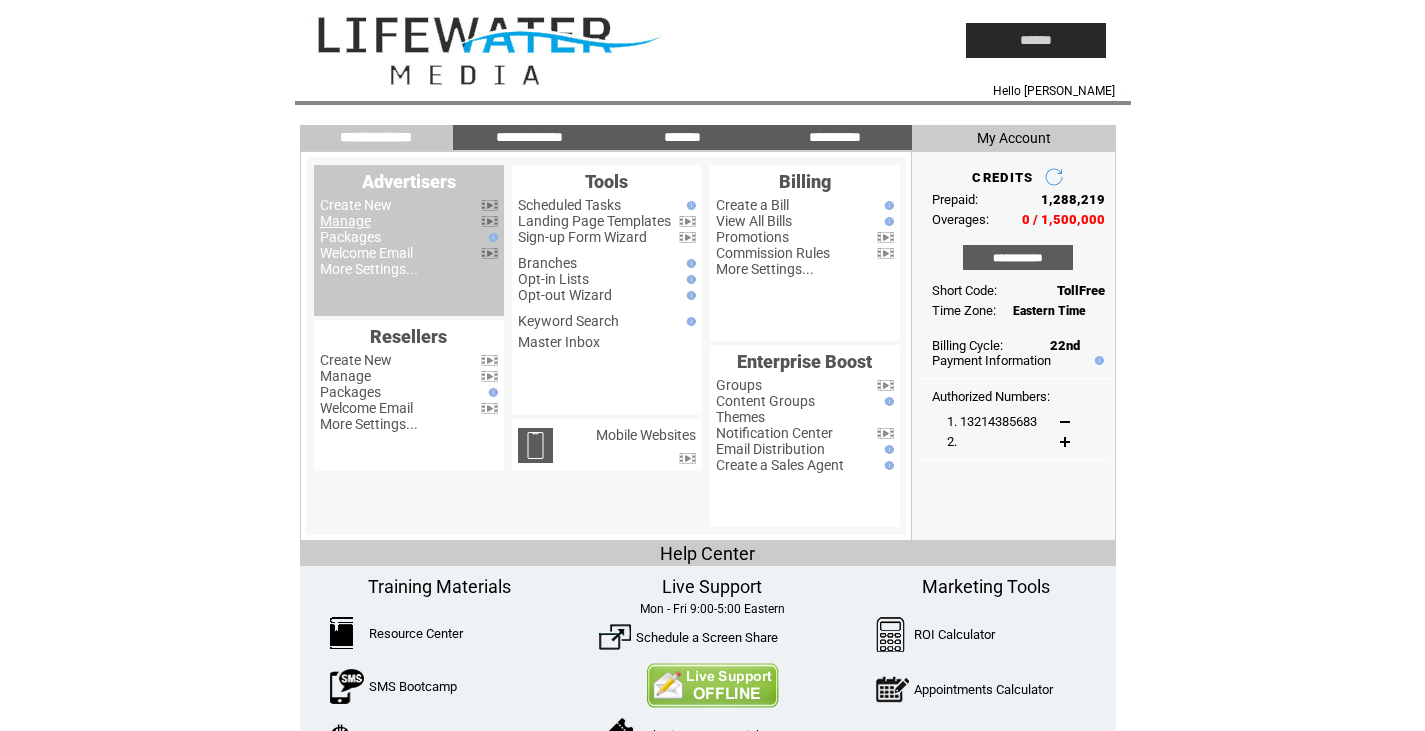 click on "Manage" at bounding box center [345, 221] 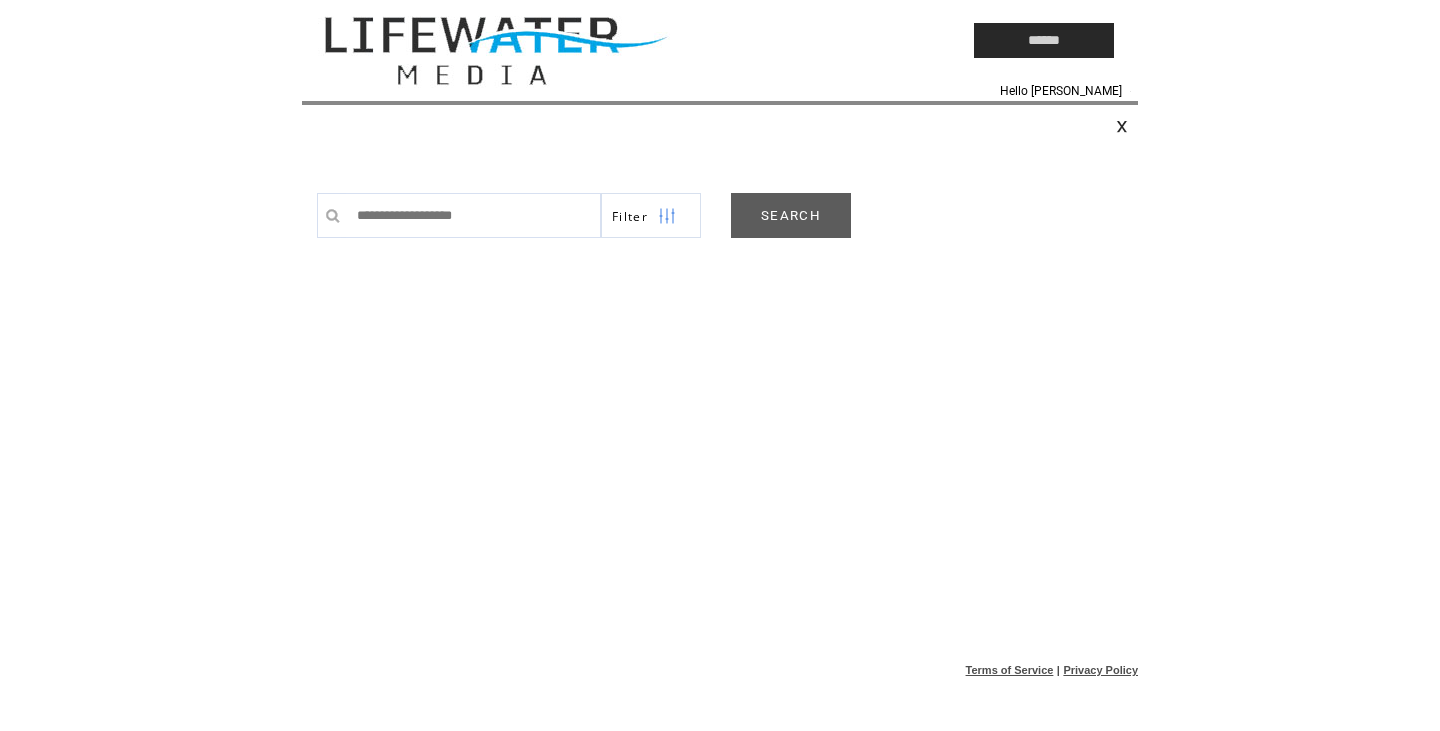 scroll, scrollTop: 0, scrollLeft: 0, axis: both 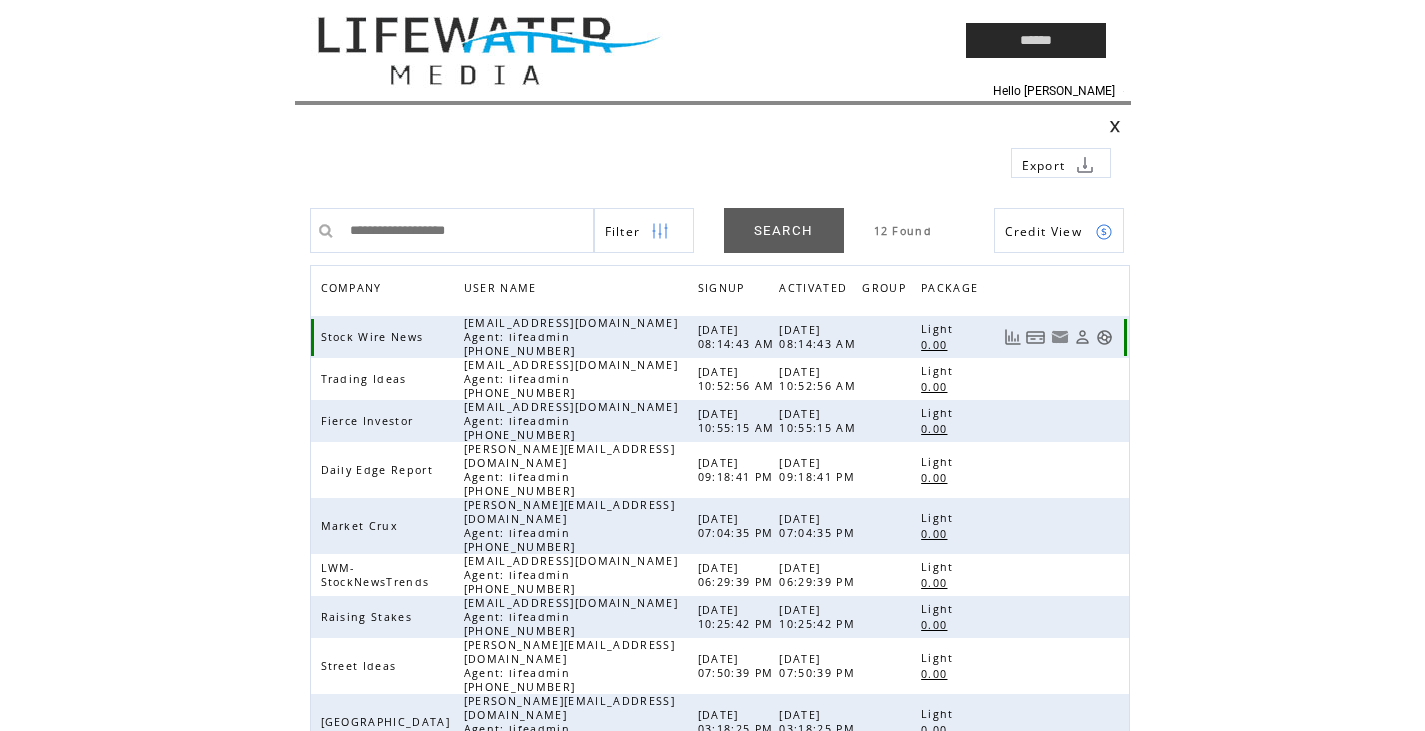 click at bounding box center [1104, 337] 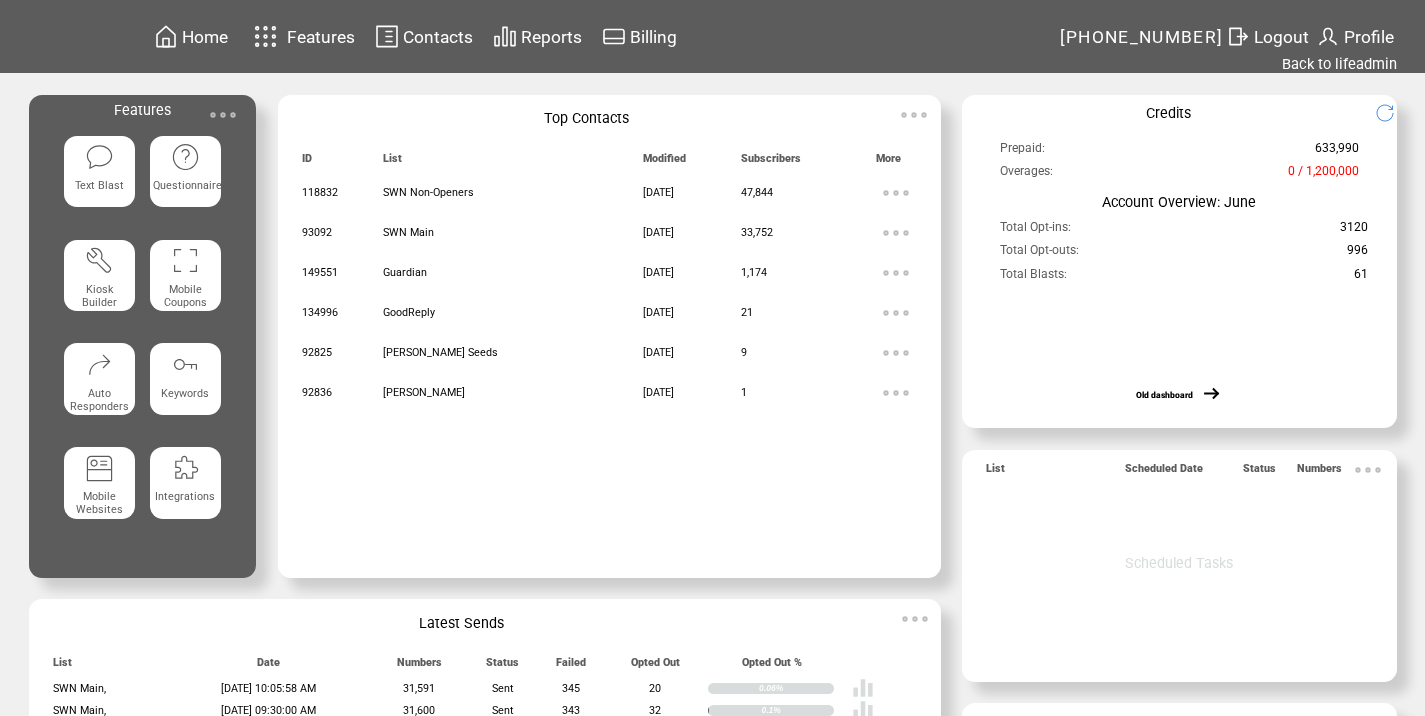 scroll, scrollTop: 0, scrollLeft: 0, axis: both 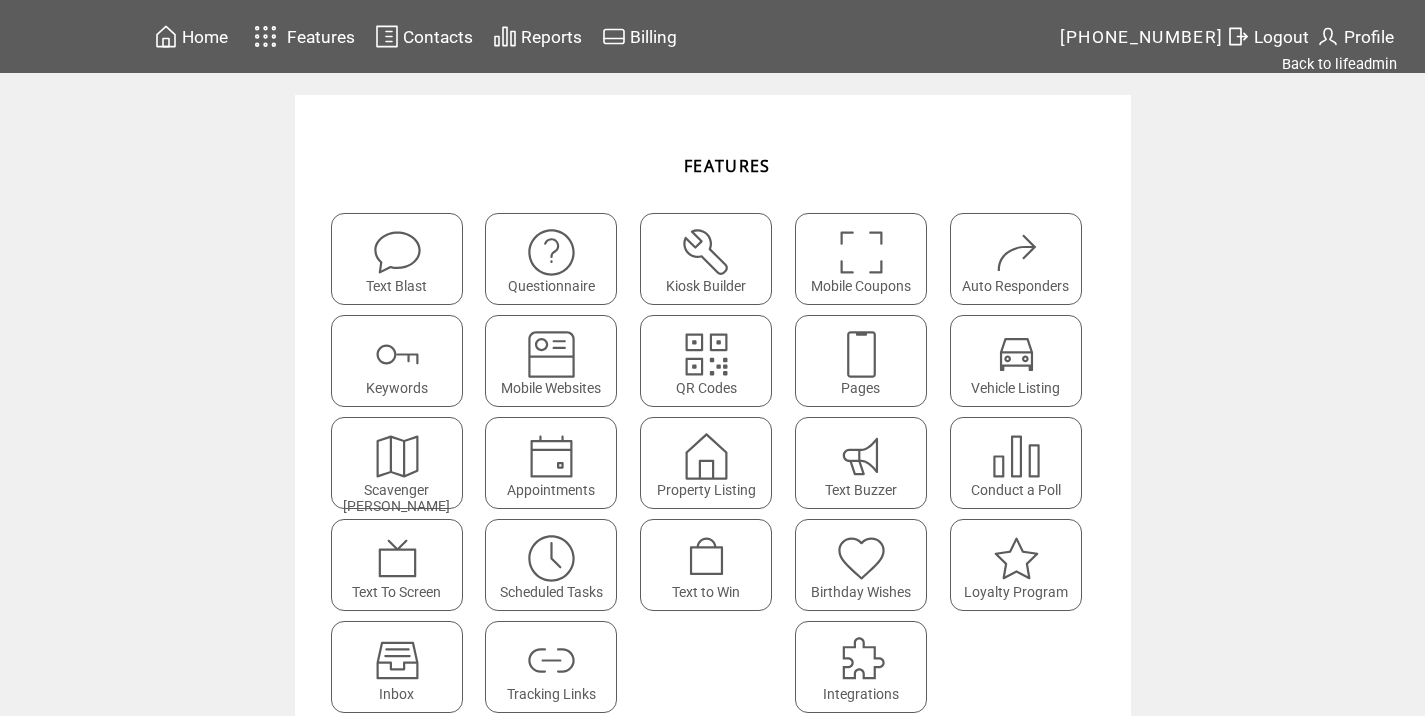 click at bounding box center [551, 653] 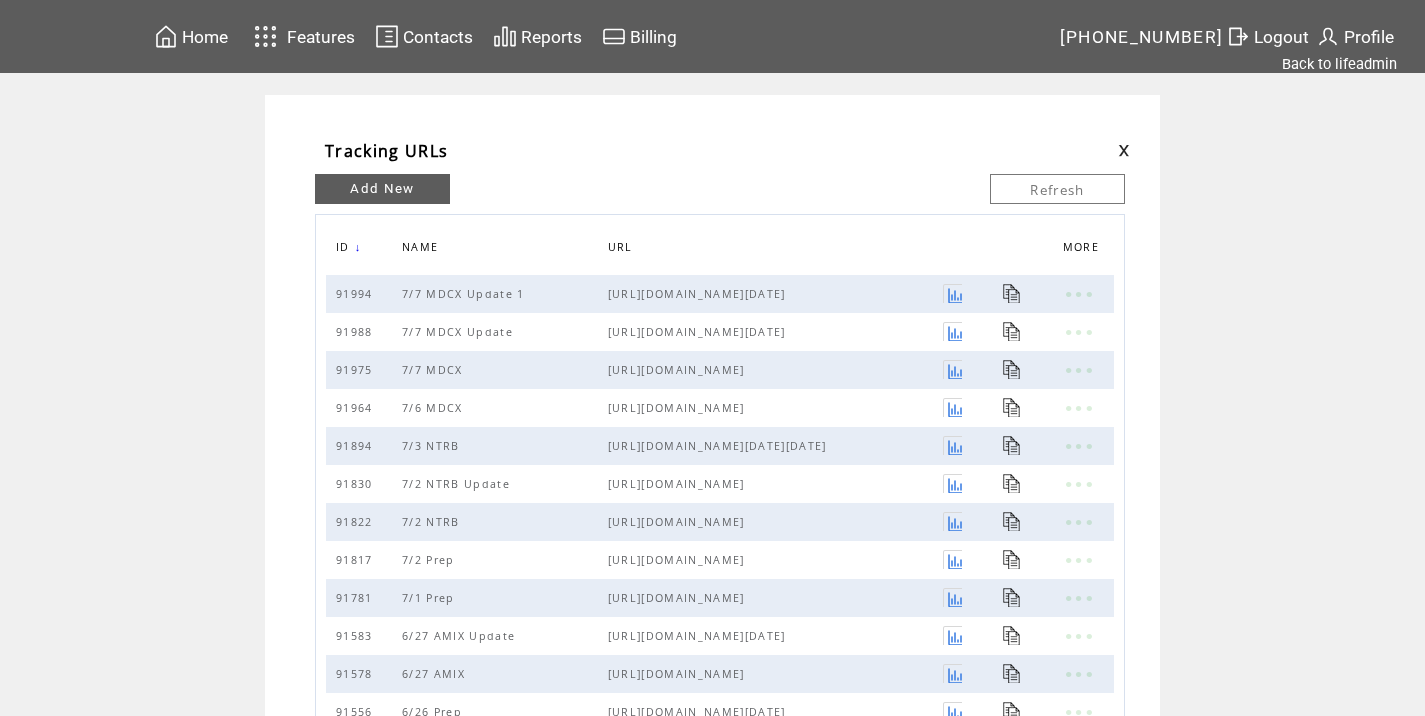 scroll, scrollTop: 0, scrollLeft: 0, axis: both 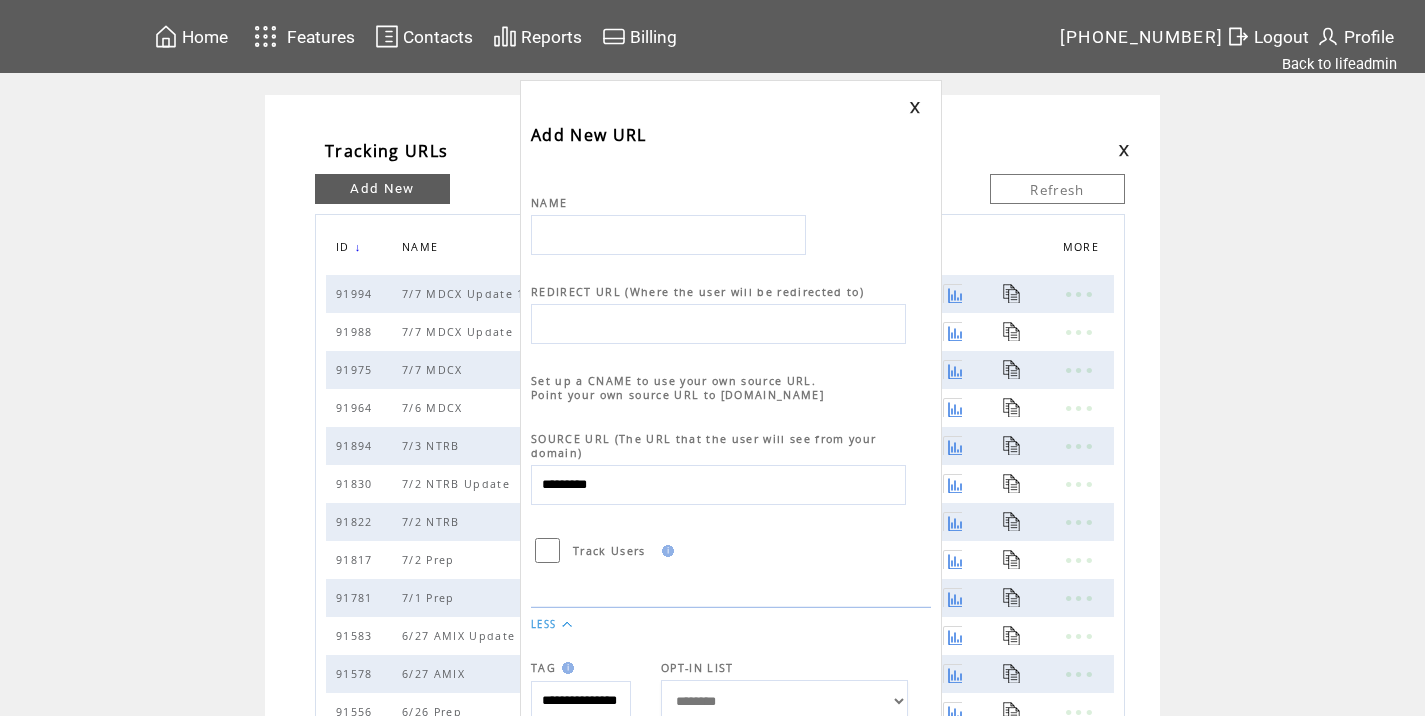 click at bounding box center (668, 235) 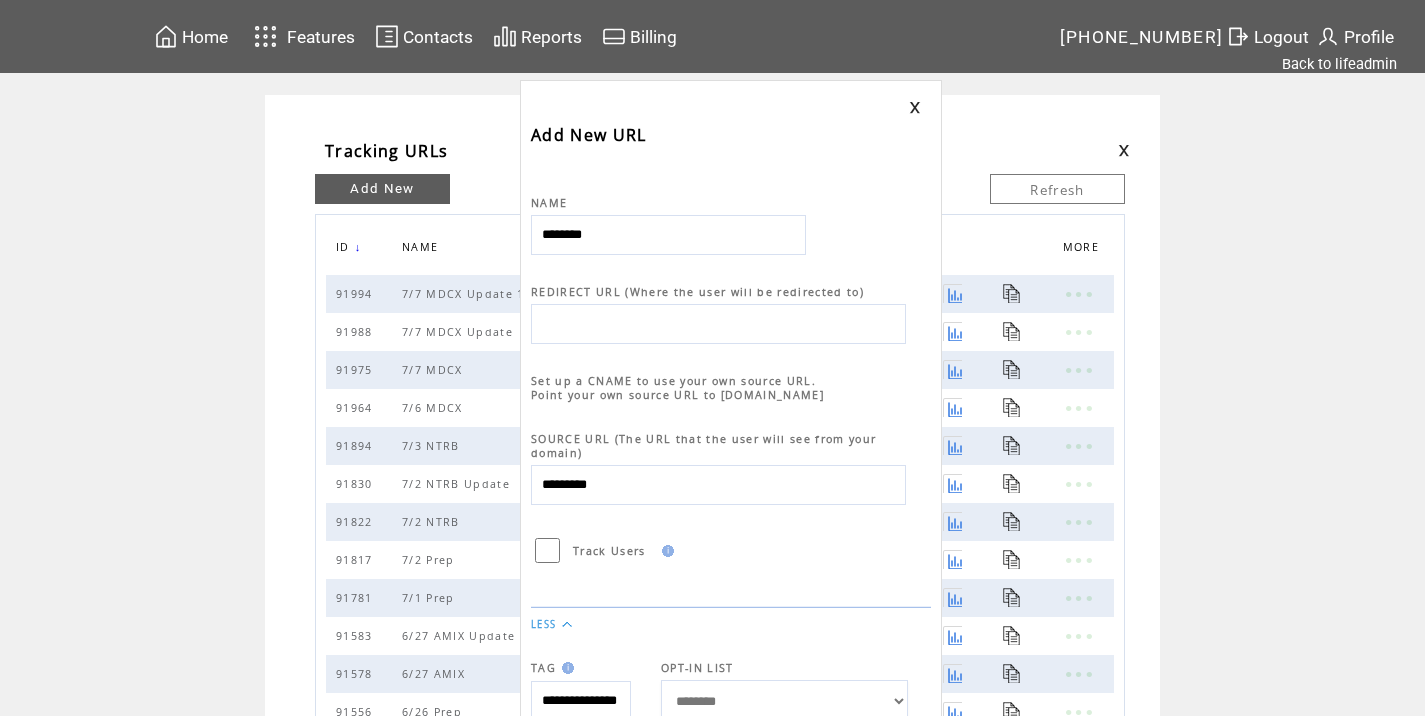 type on "********" 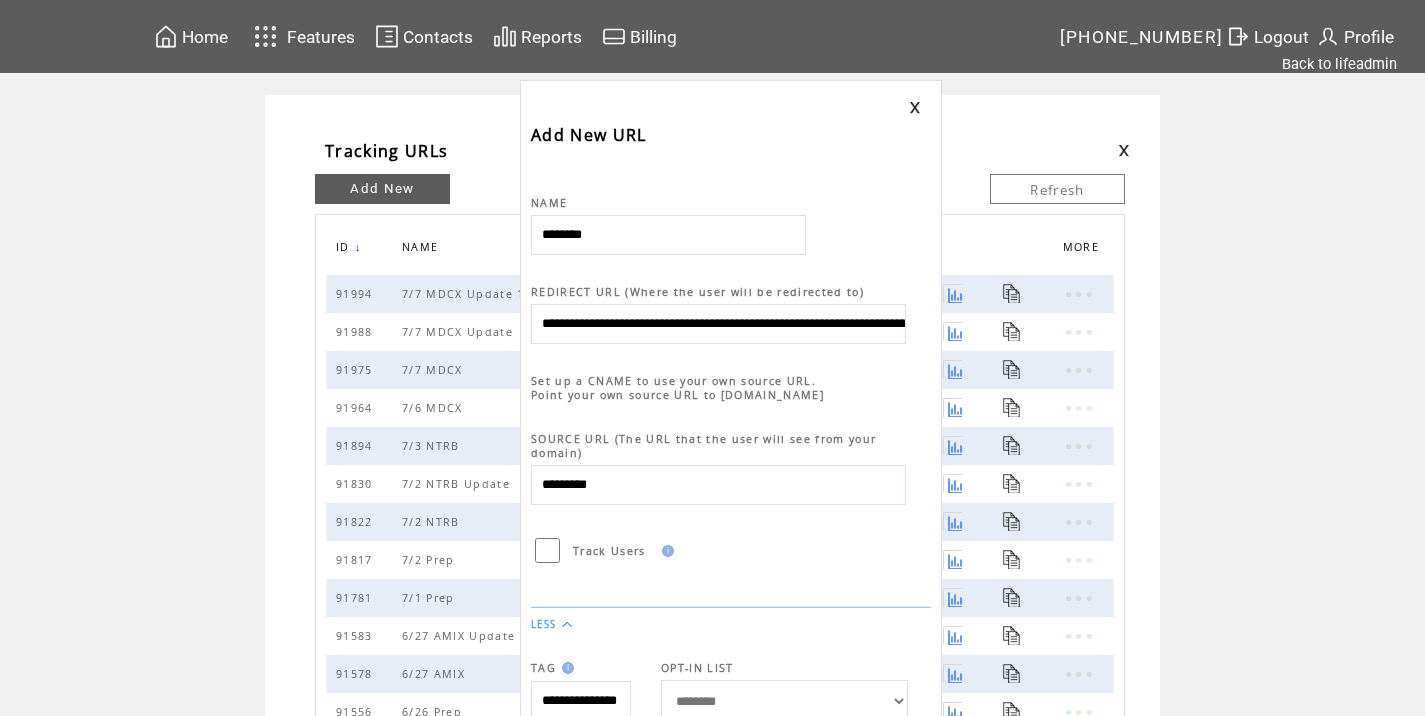scroll, scrollTop: 0, scrollLeft: 814, axis: horizontal 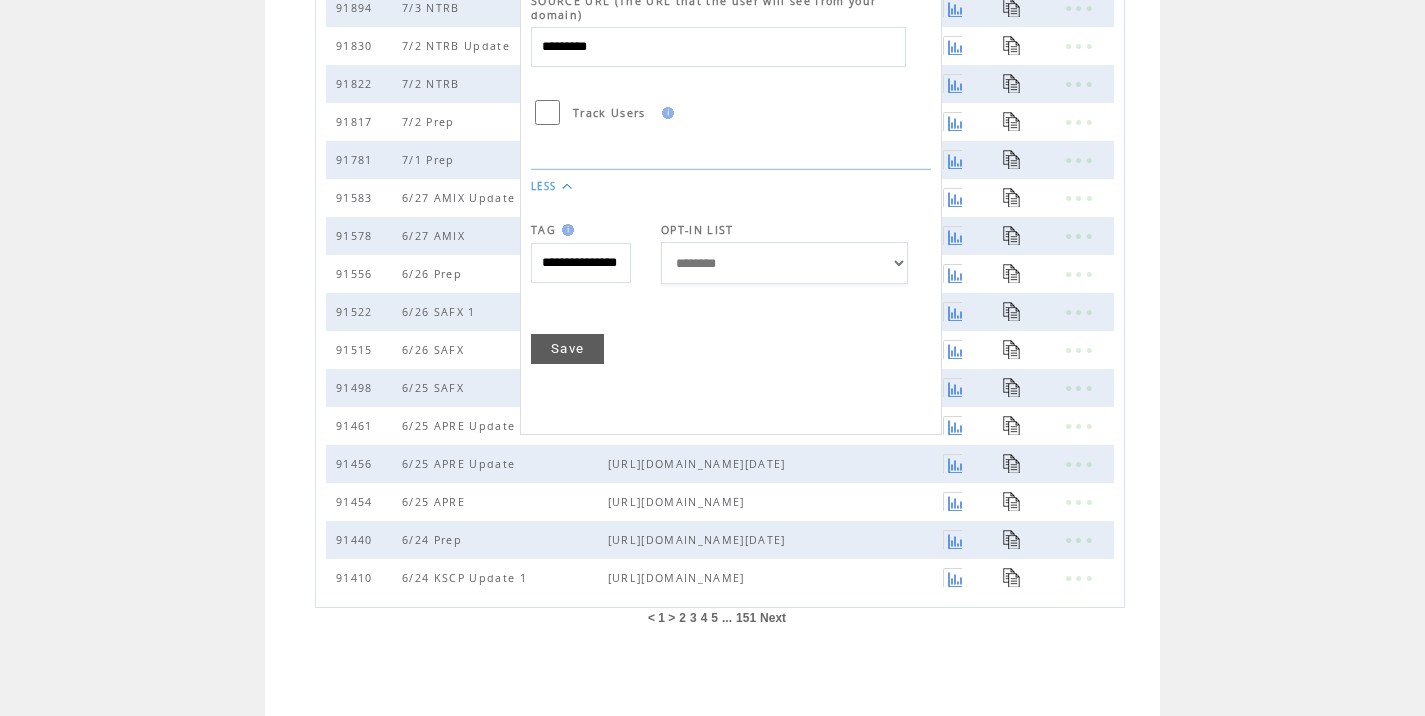 type on "**********" 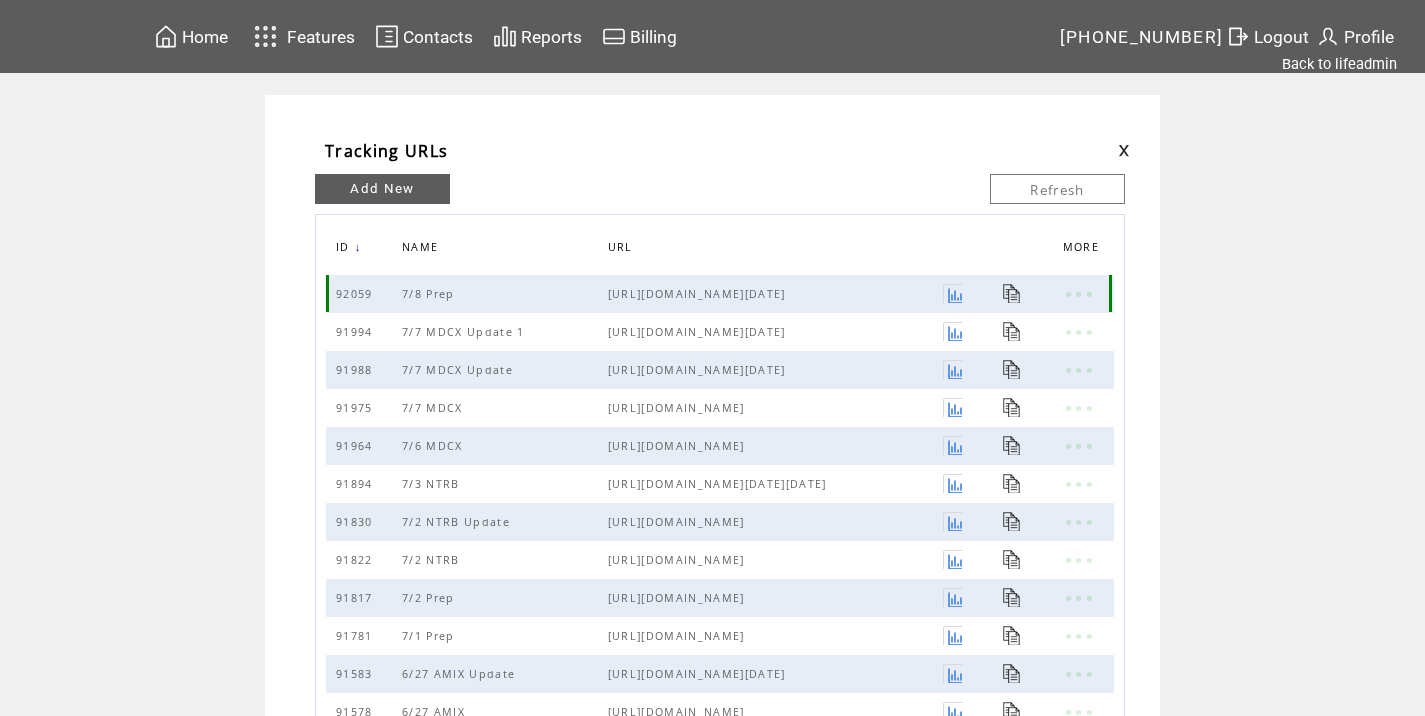 click at bounding box center [1012, 293] 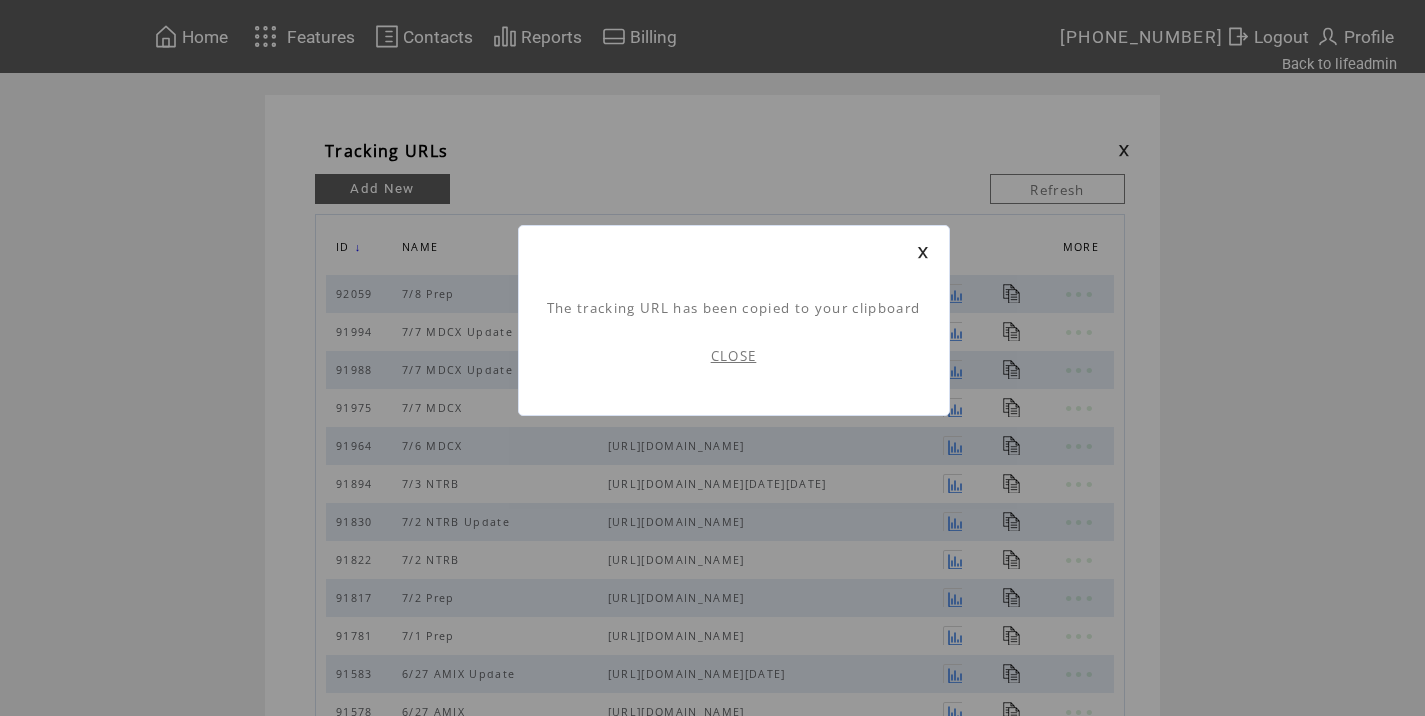 scroll, scrollTop: 1, scrollLeft: 0, axis: vertical 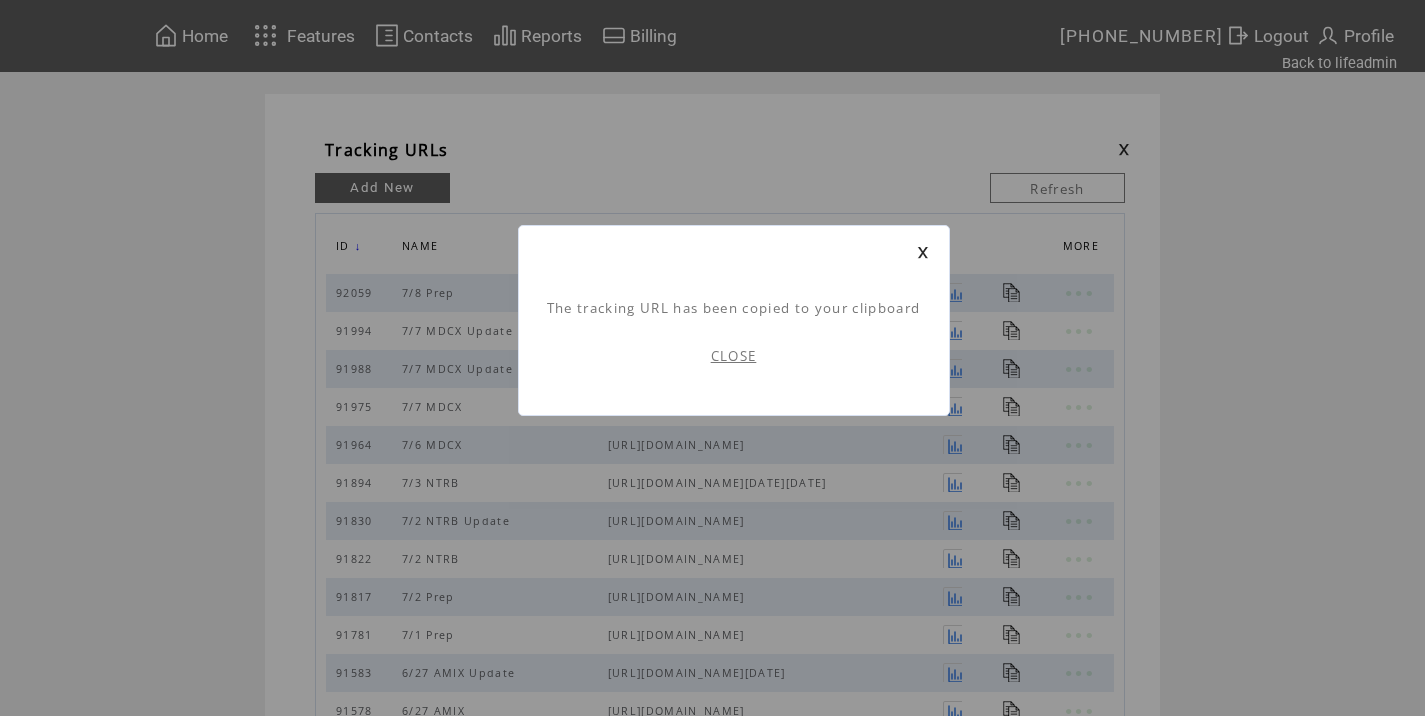 click on "CLOSE" at bounding box center [734, 356] 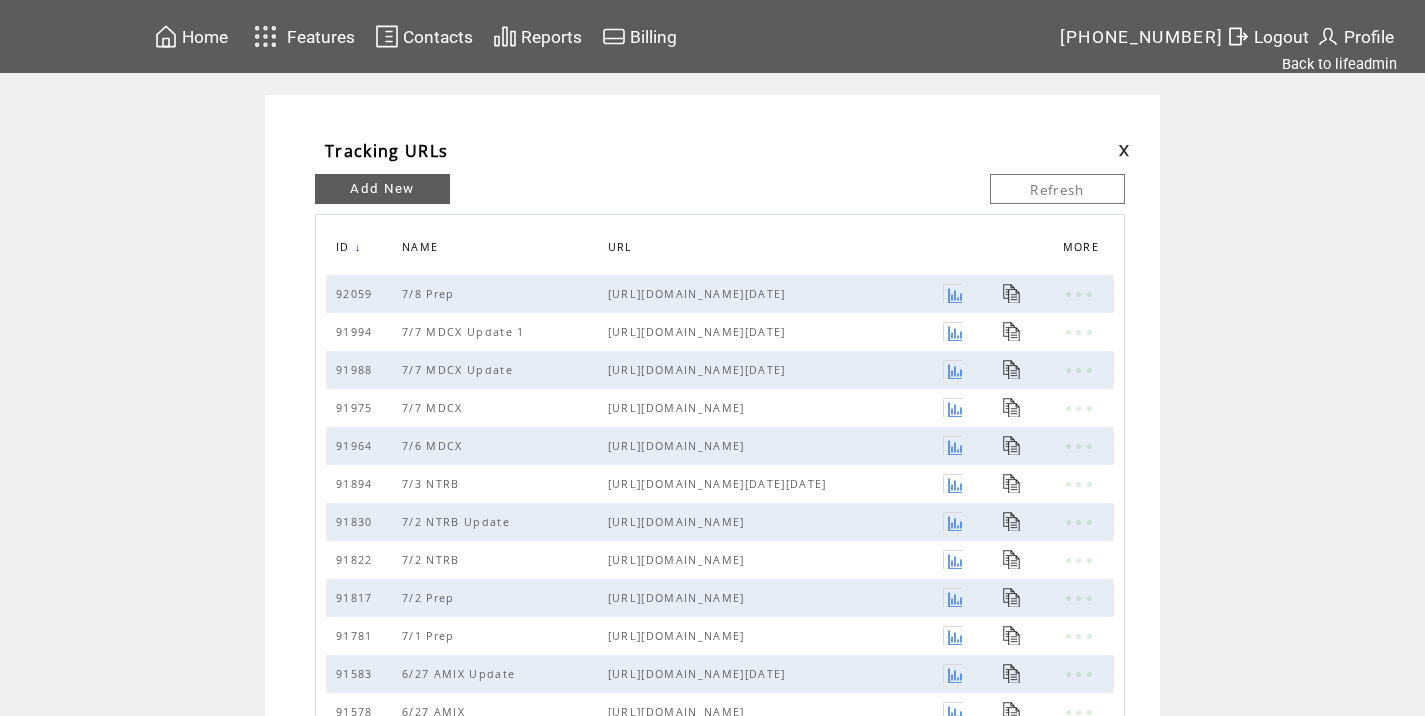 click at bounding box center (1124, 150) 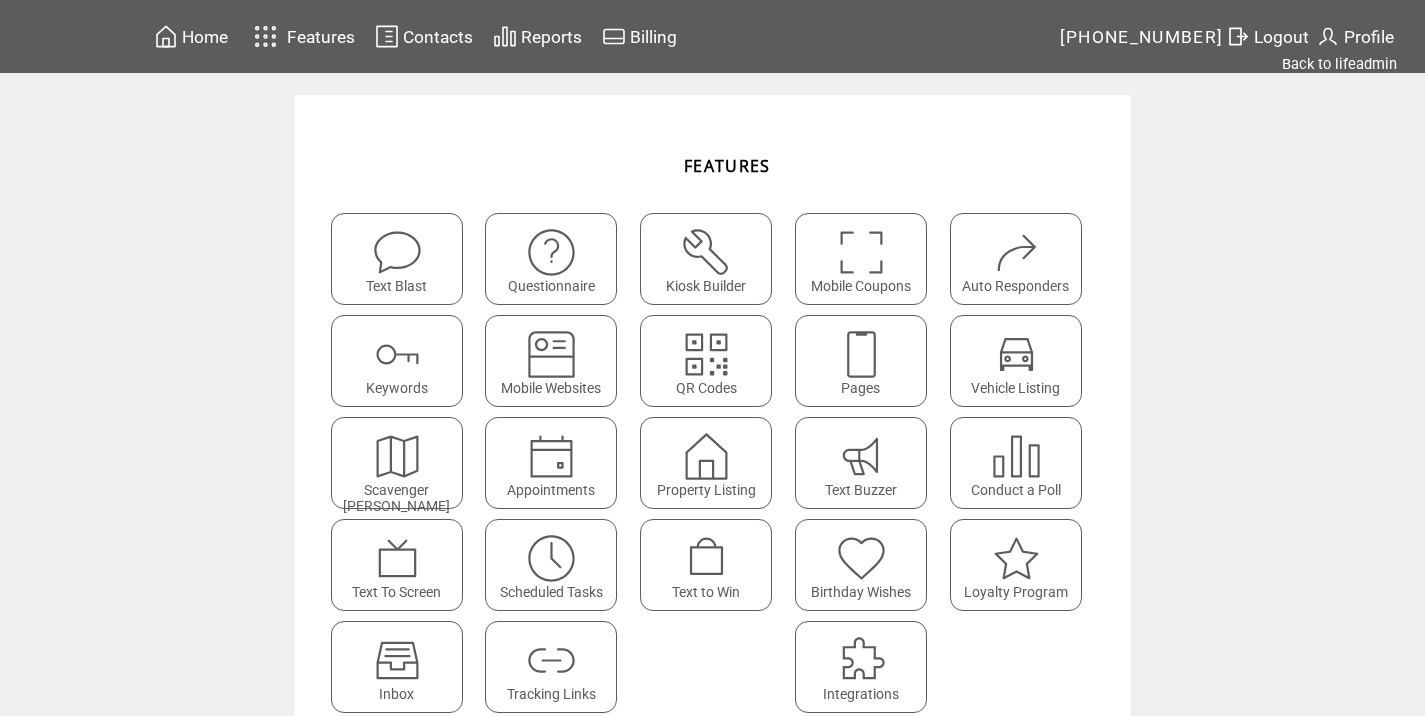 scroll, scrollTop: 0, scrollLeft: 0, axis: both 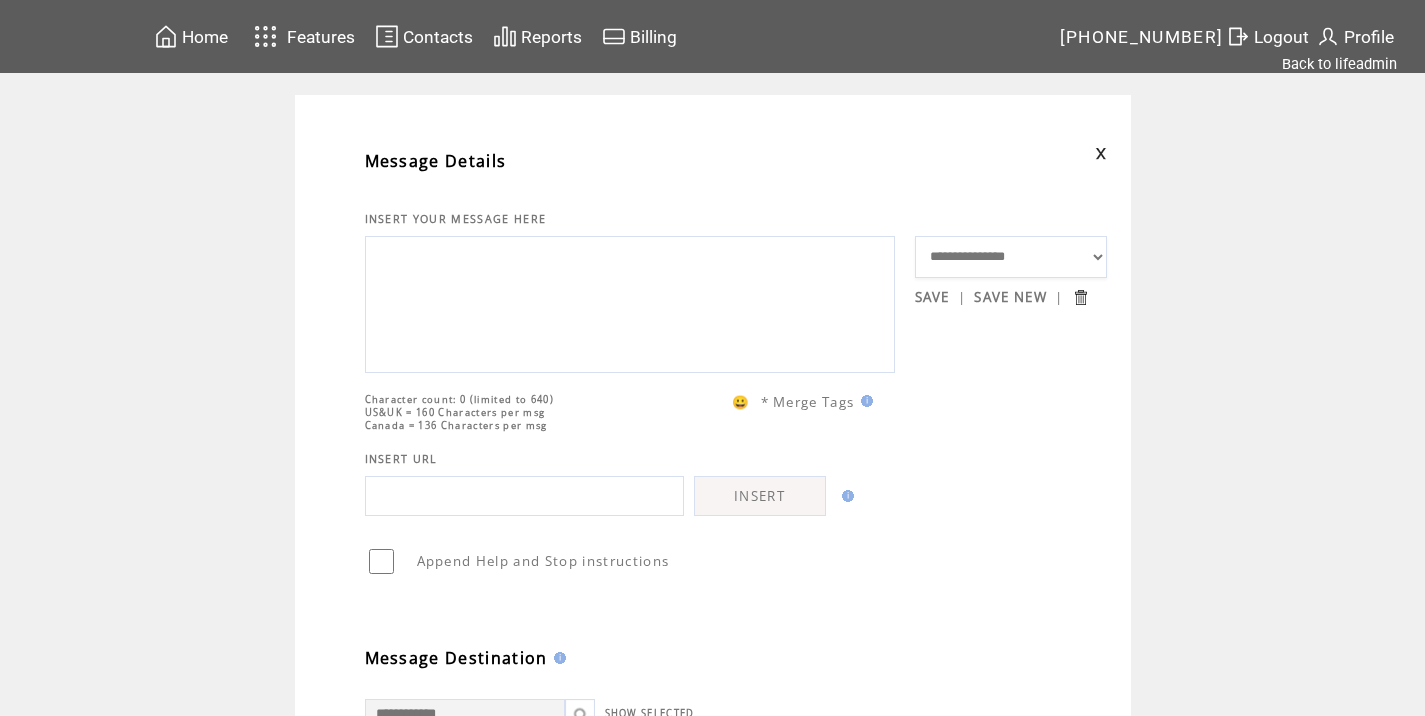 click at bounding box center (630, 302) 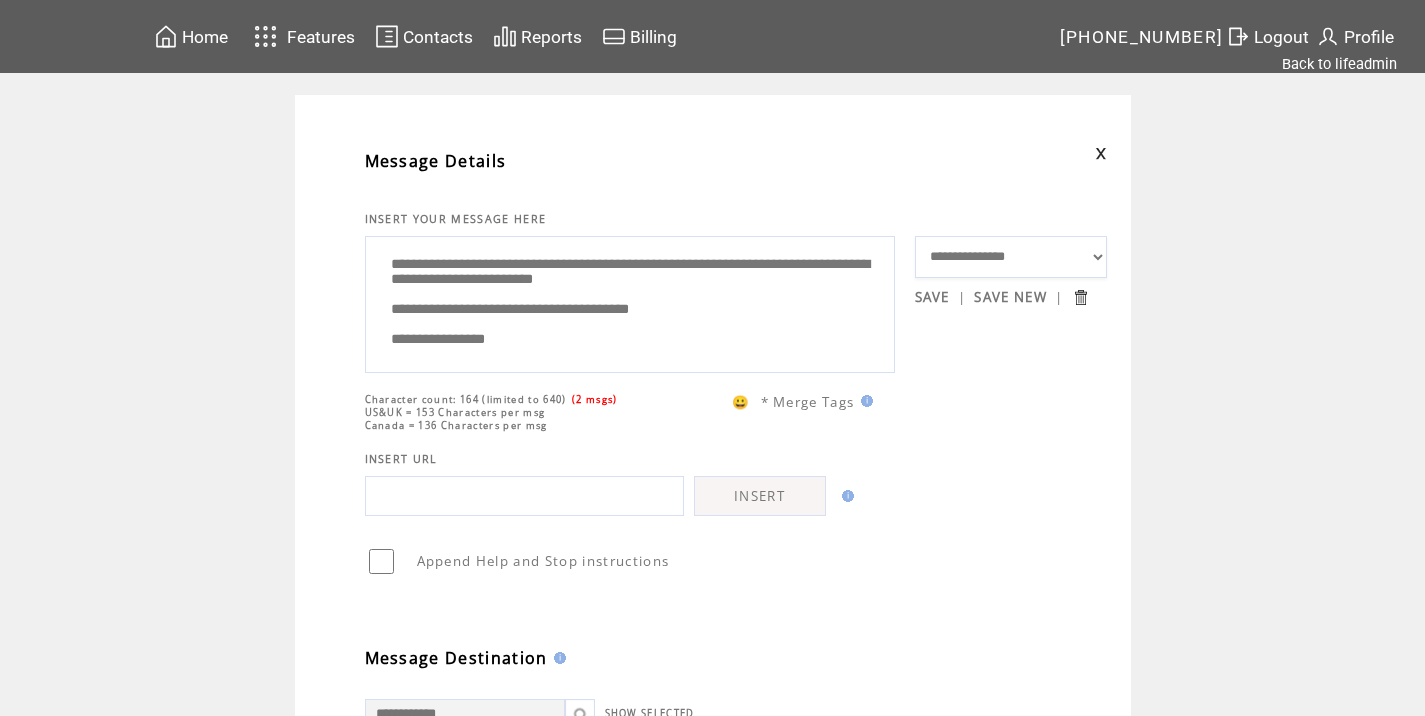 drag, startPoint x: 489, startPoint y: 290, endPoint x: 434, endPoint y: 288, distance: 55.03635 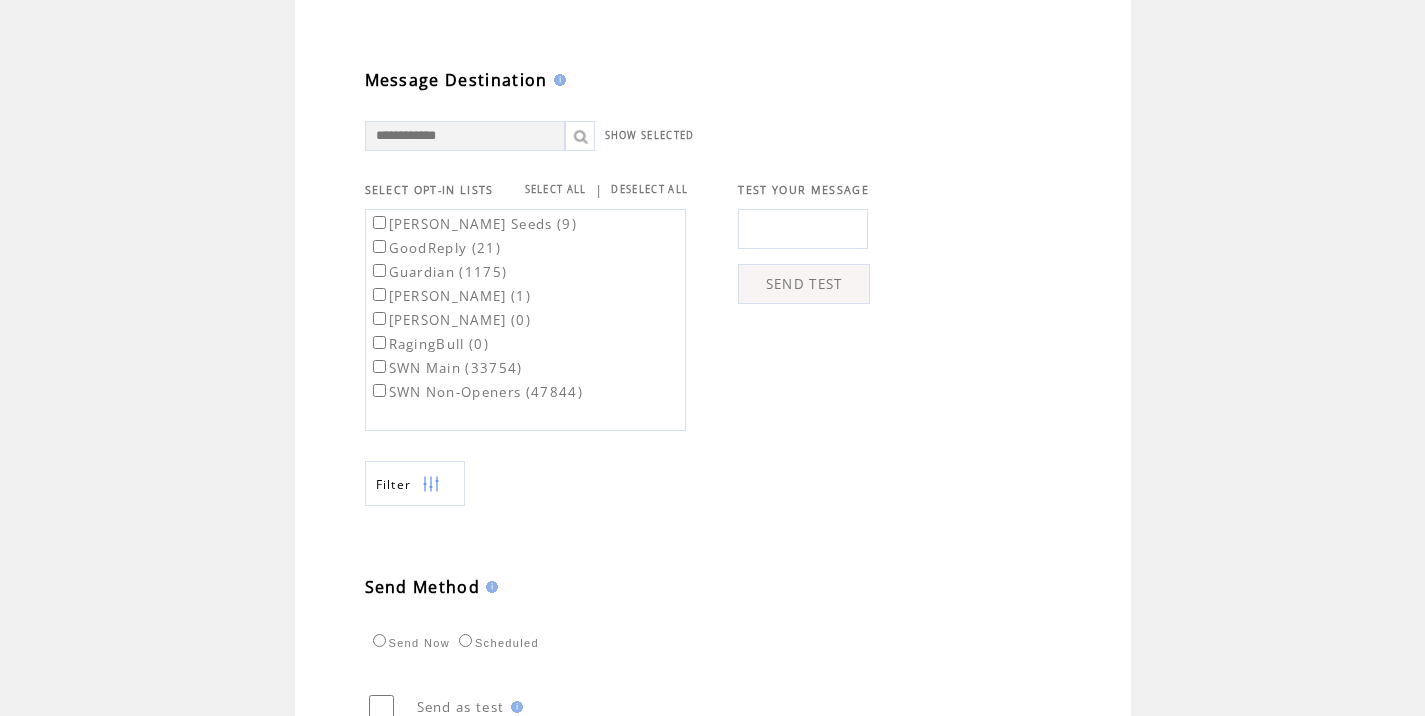 scroll, scrollTop: 591, scrollLeft: 15, axis: both 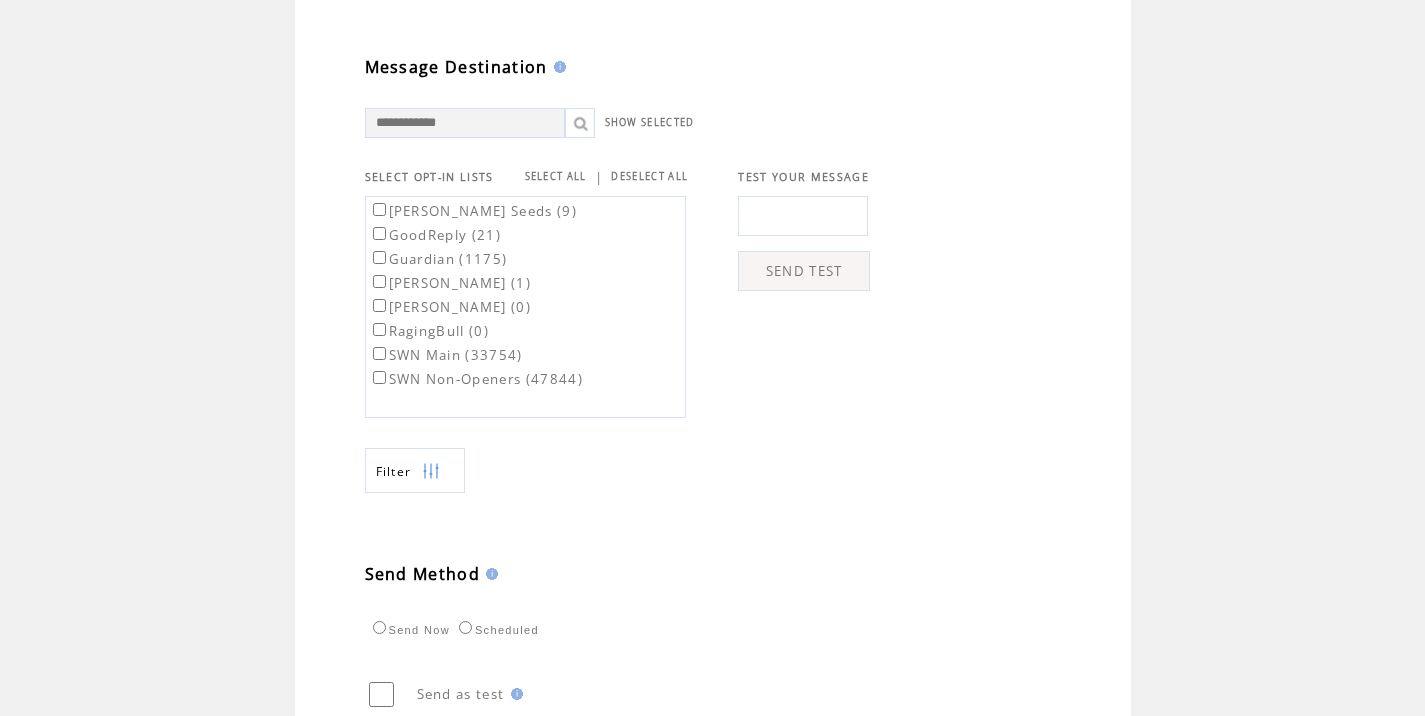 type on "**********" 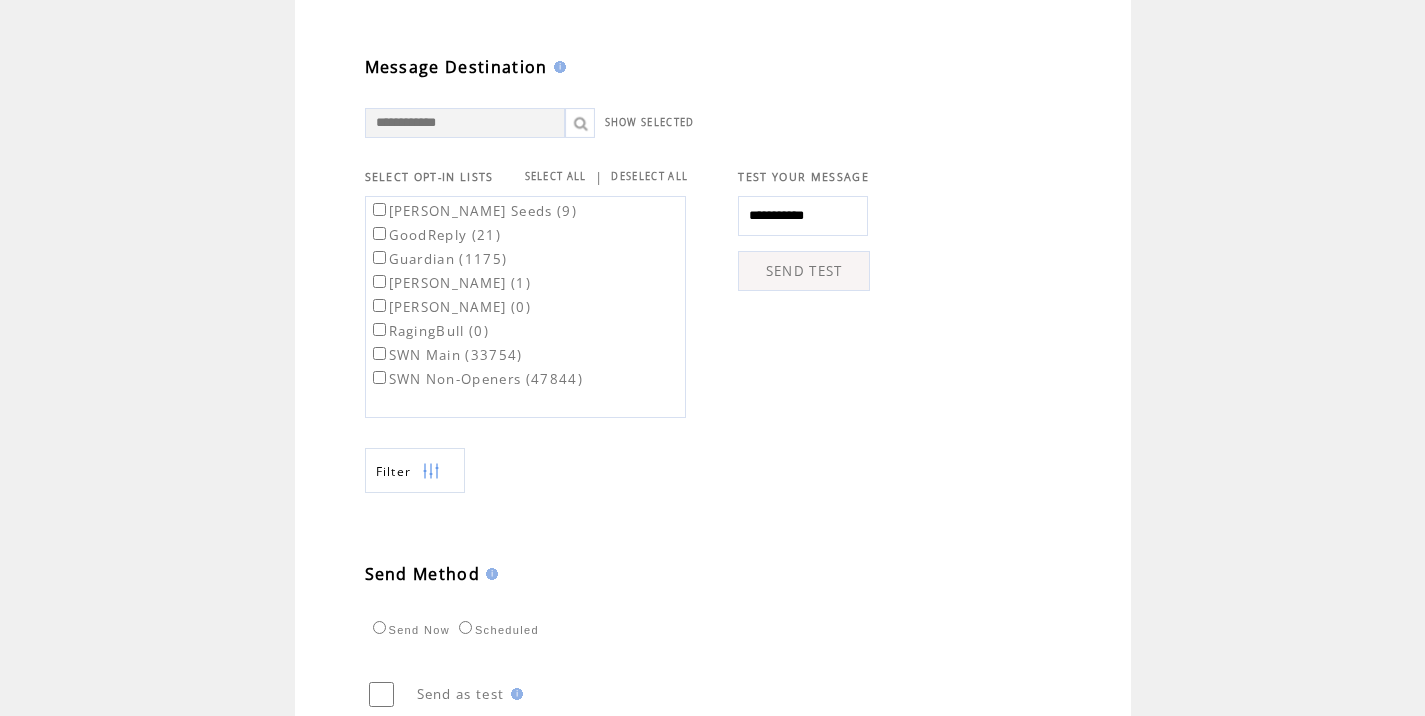 click on "SEND TEST" at bounding box center [804, 271] 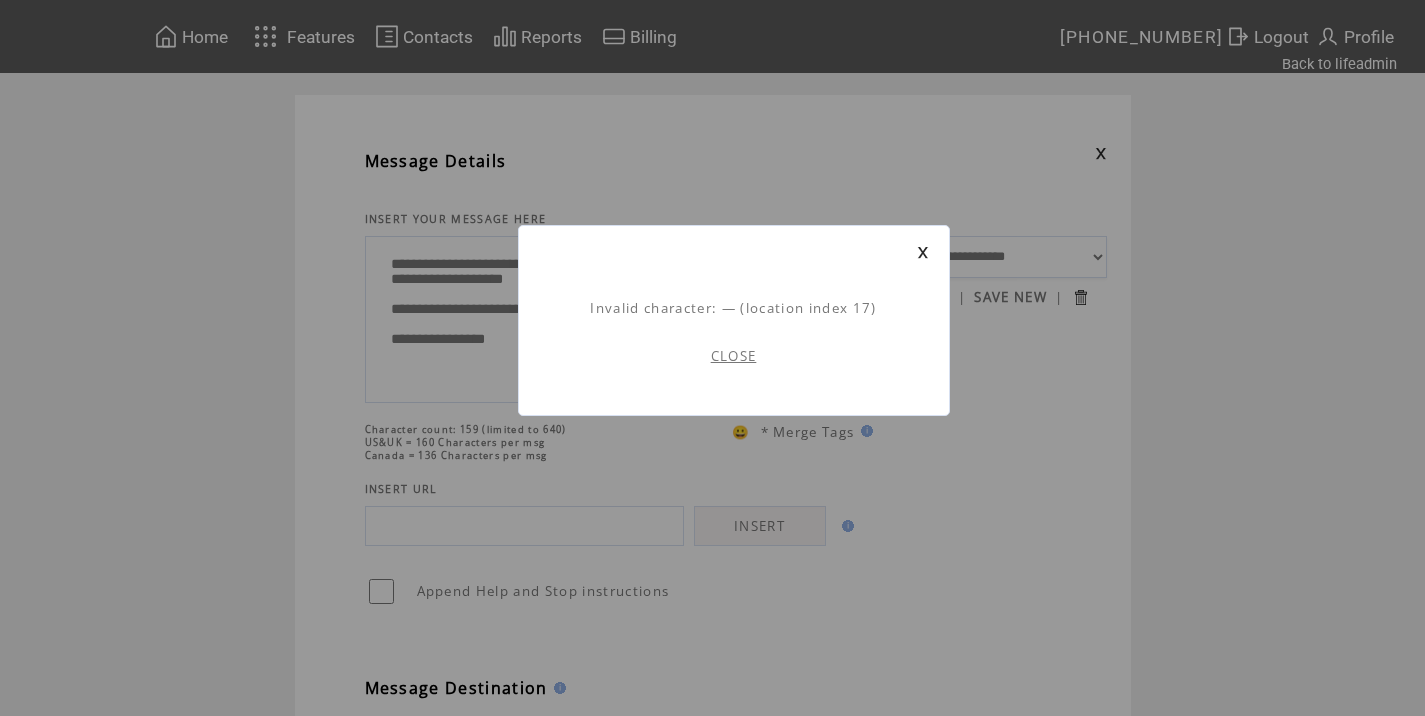 scroll, scrollTop: 1, scrollLeft: 0, axis: vertical 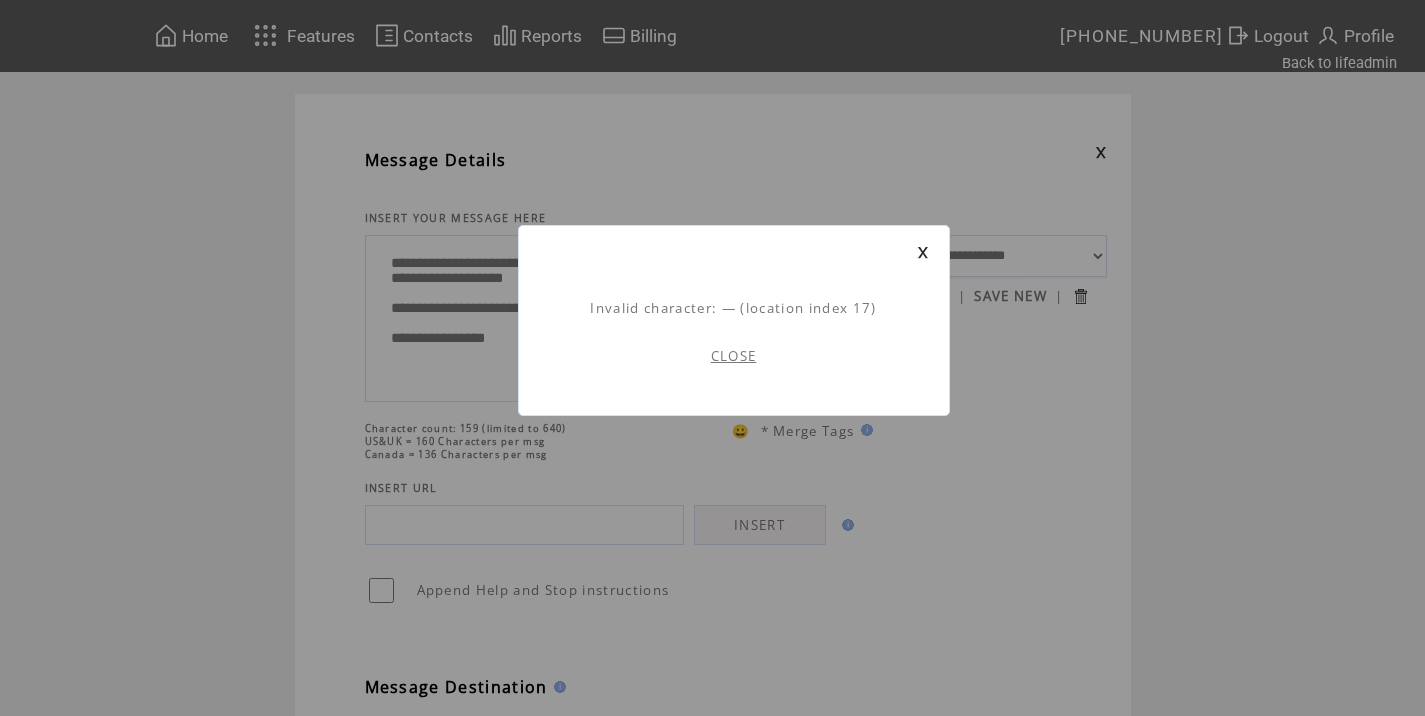 click on "CLOSE" at bounding box center (734, 356) 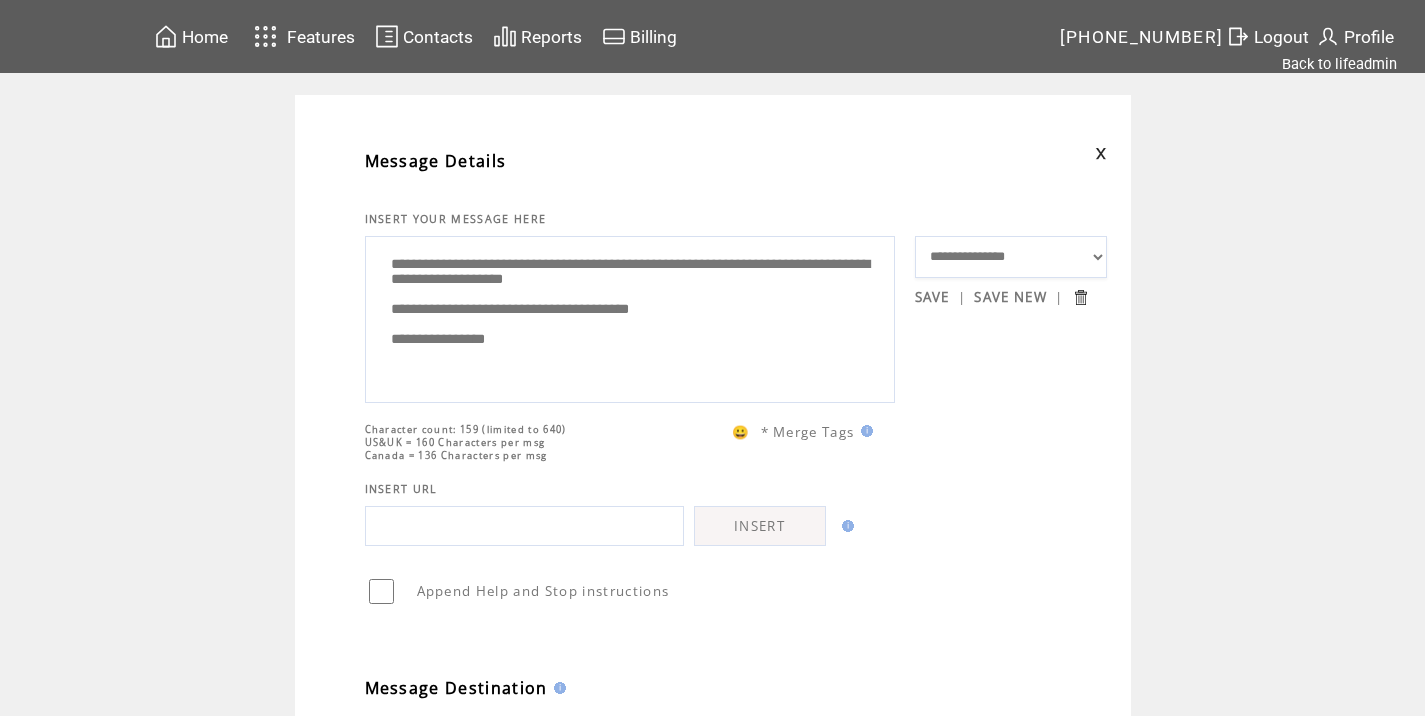 click on "**********" at bounding box center (630, 317) 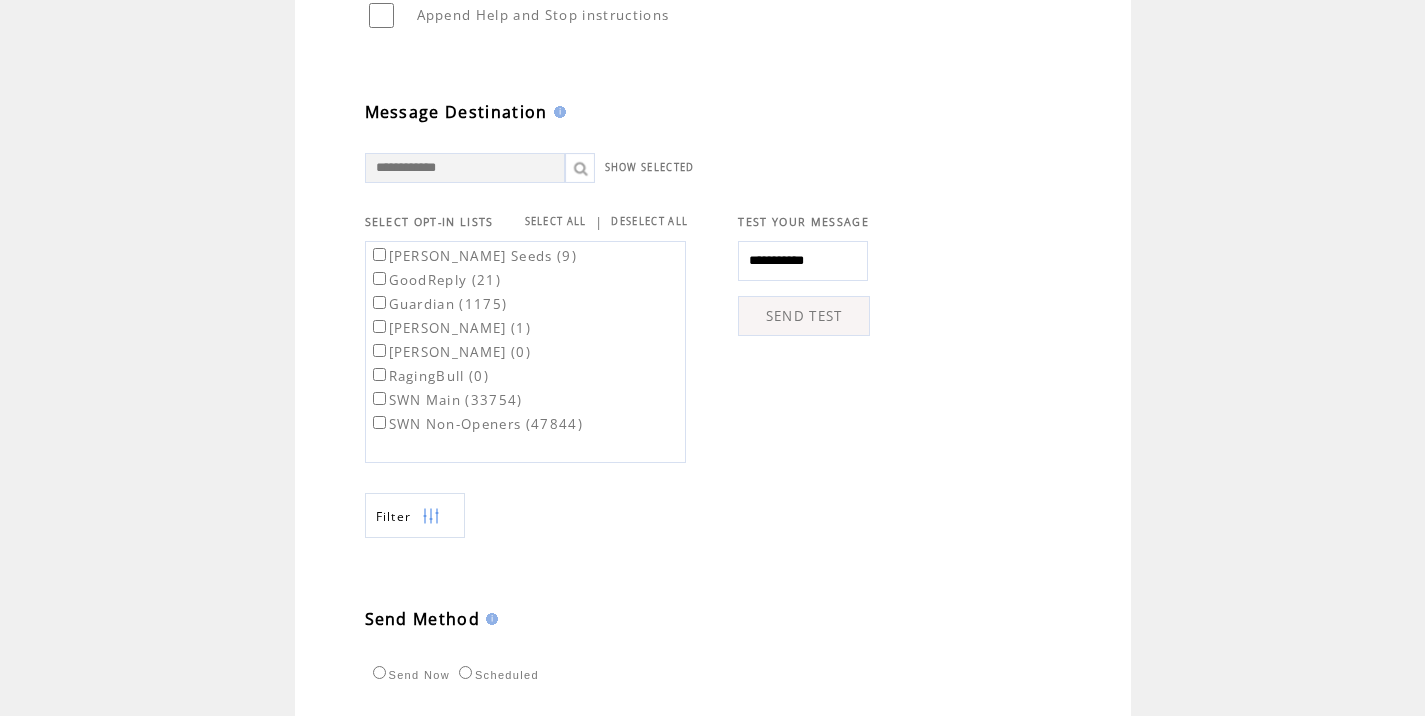 scroll, scrollTop: 579, scrollLeft: 0, axis: vertical 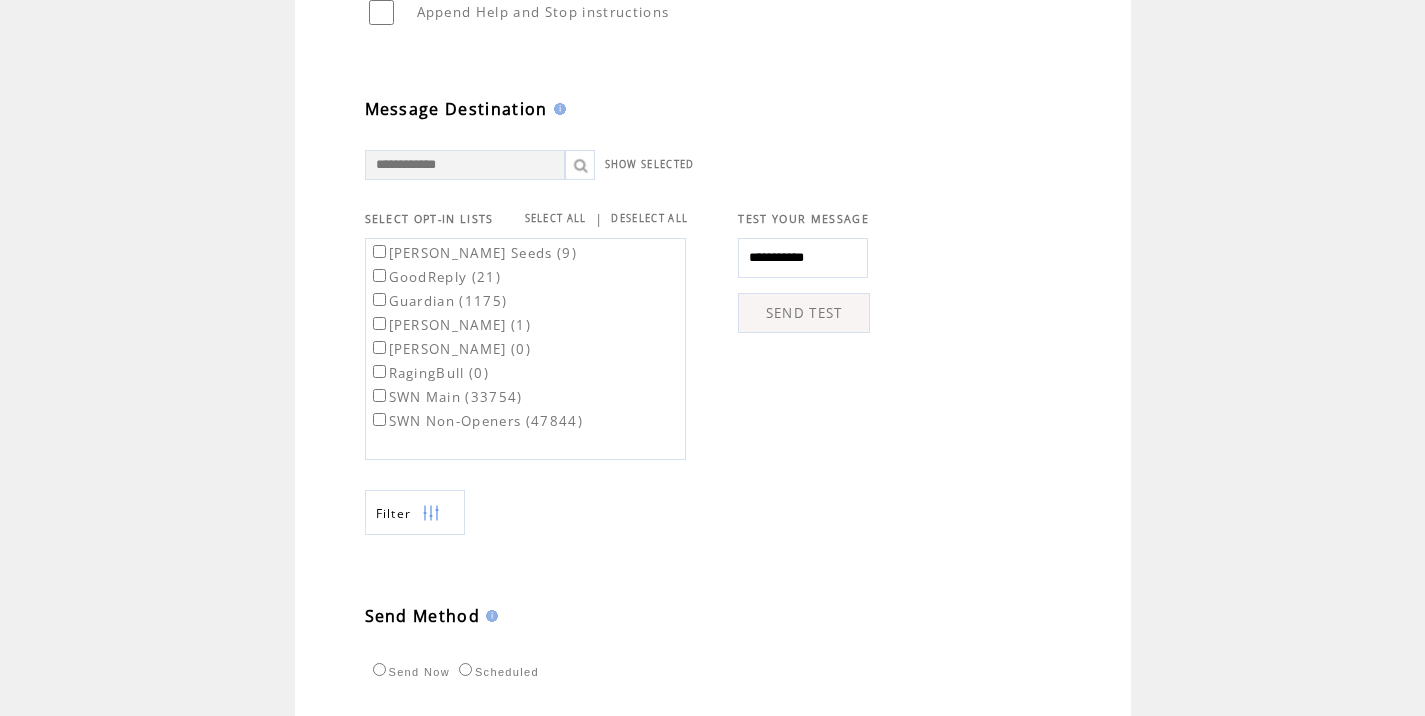 type on "**********" 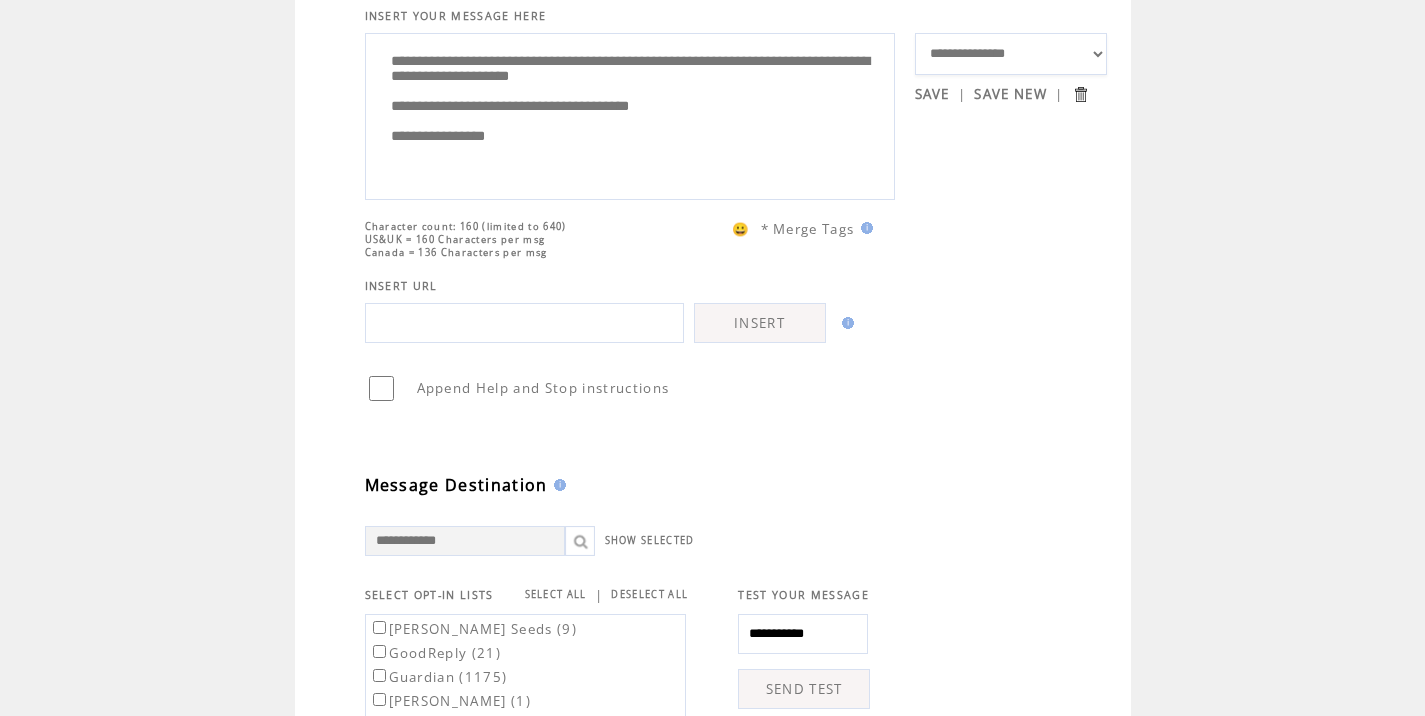 scroll, scrollTop: 0, scrollLeft: 0, axis: both 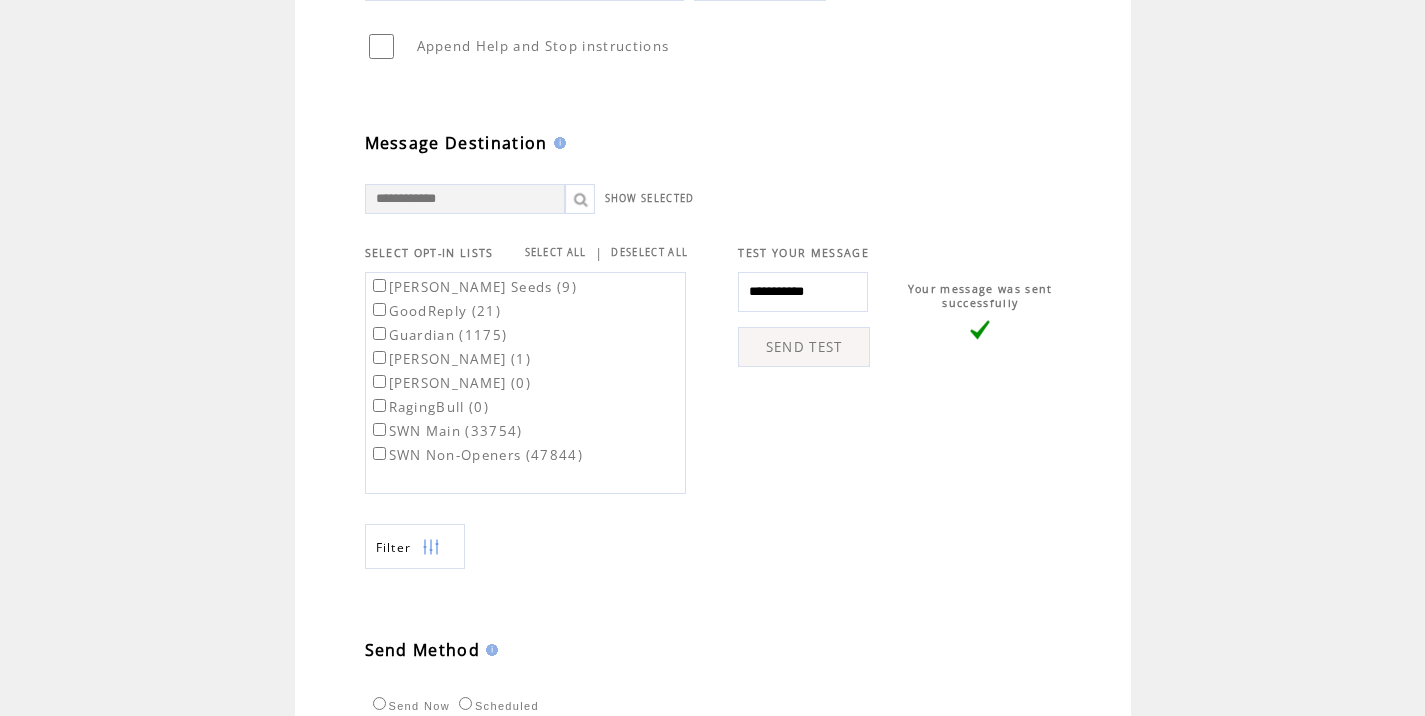 click on "SWN Main (33754)" at bounding box center [446, 431] 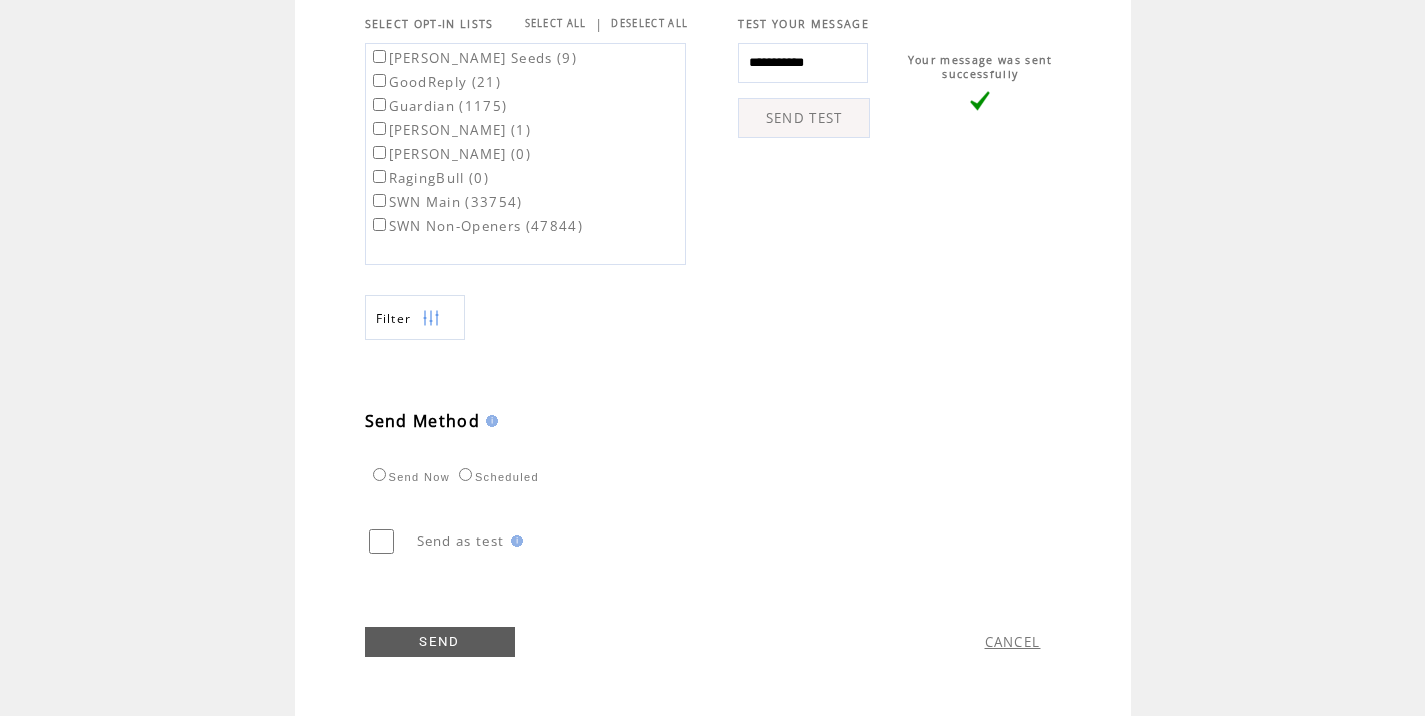 click on "Scheduled" at bounding box center (496, 477) 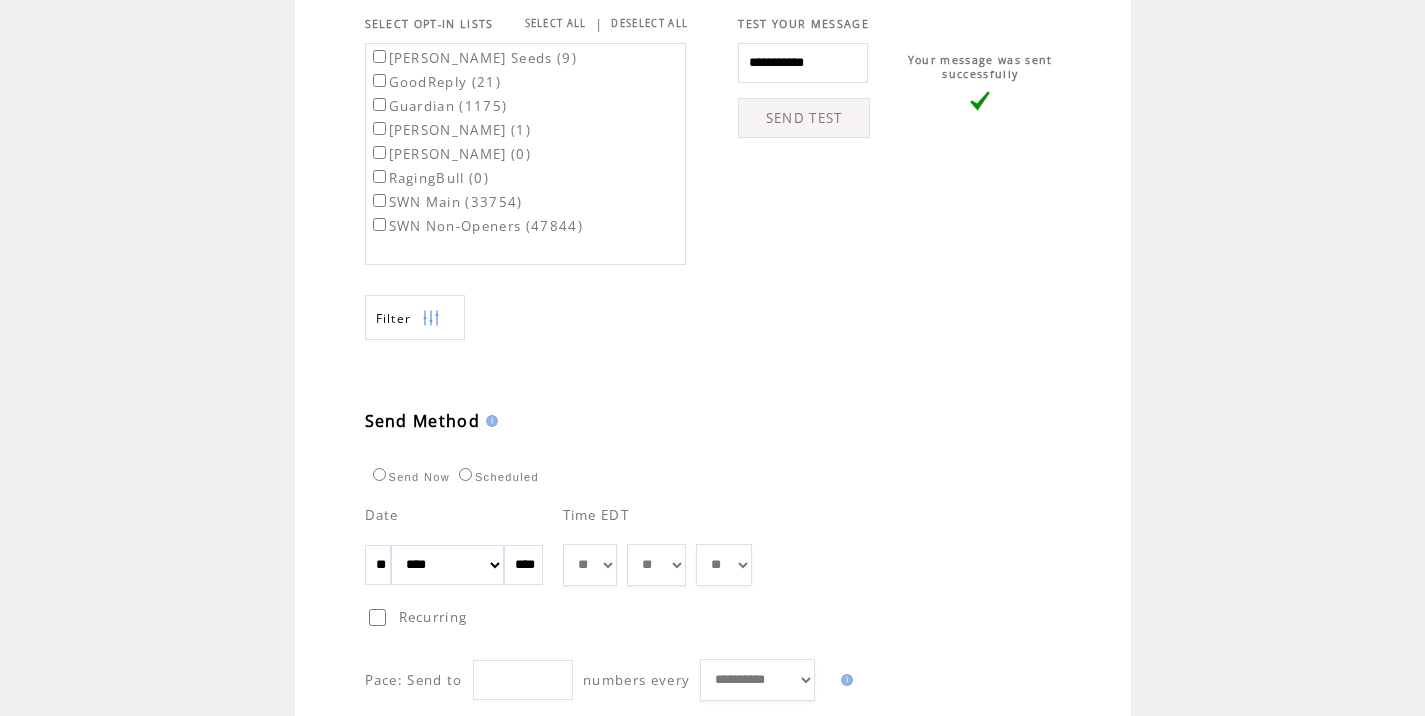 click on "** 	 ** 	 ** 	 ** 	 ** 	 ** 	 ** 	 ** 	 ** 	 ** 	 ** 	 ** 	 **" at bounding box center (590, 565) 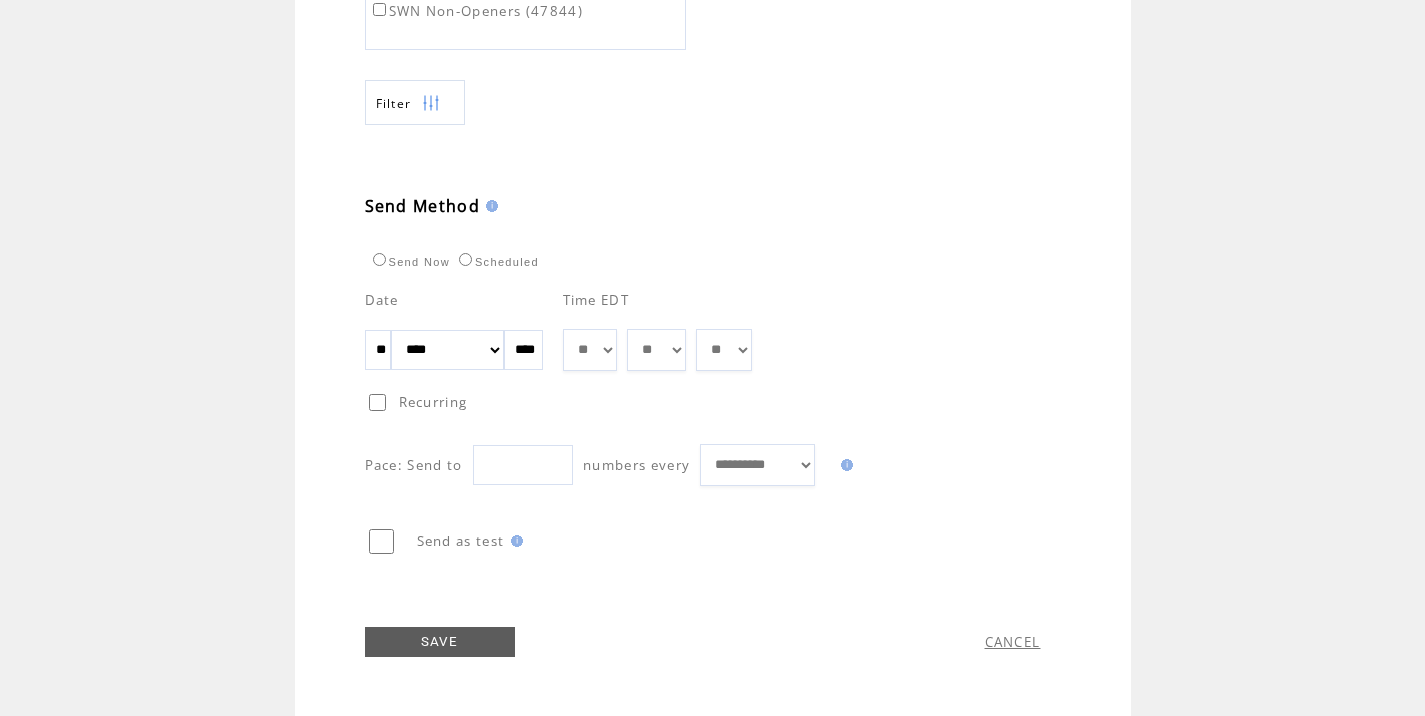 click on "SAVE" at bounding box center [440, 642] 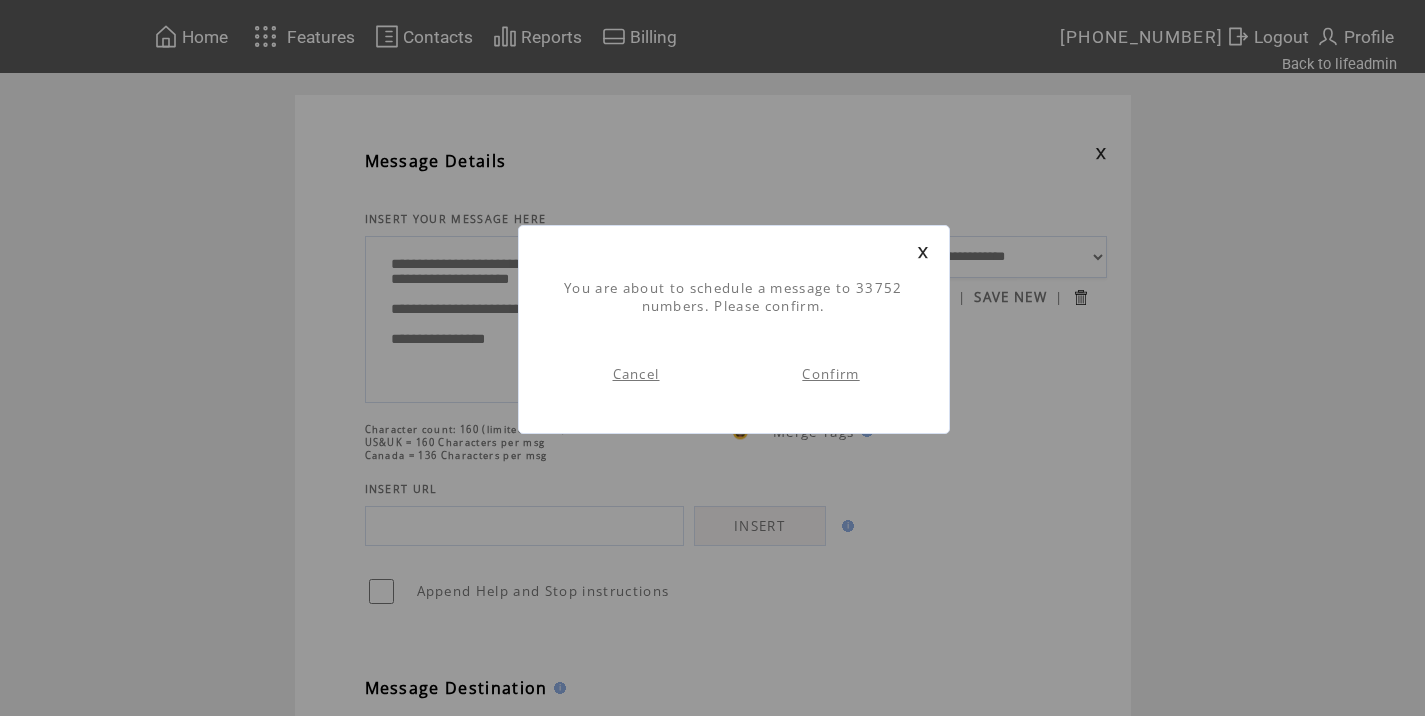scroll, scrollTop: 1, scrollLeft: 0, axis: vertical 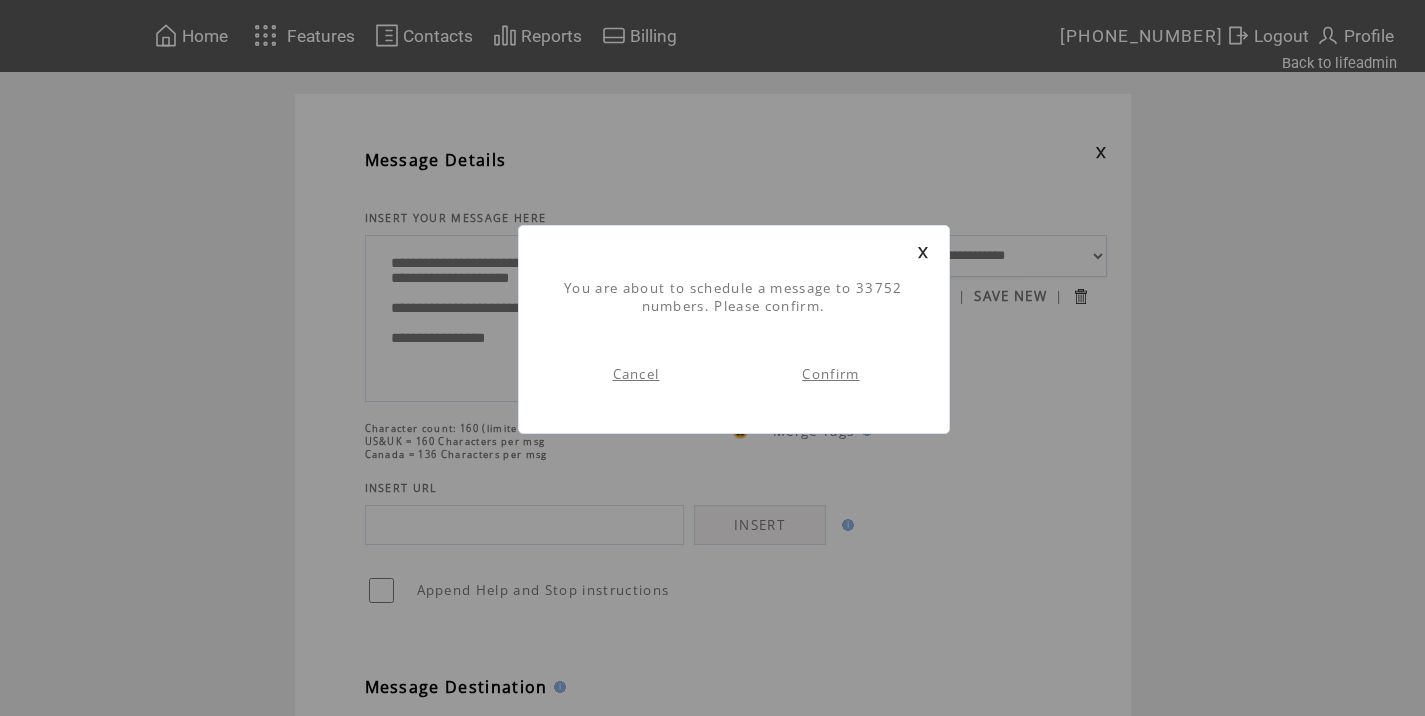 click on "Confirm" at bounding box center [830, 374] 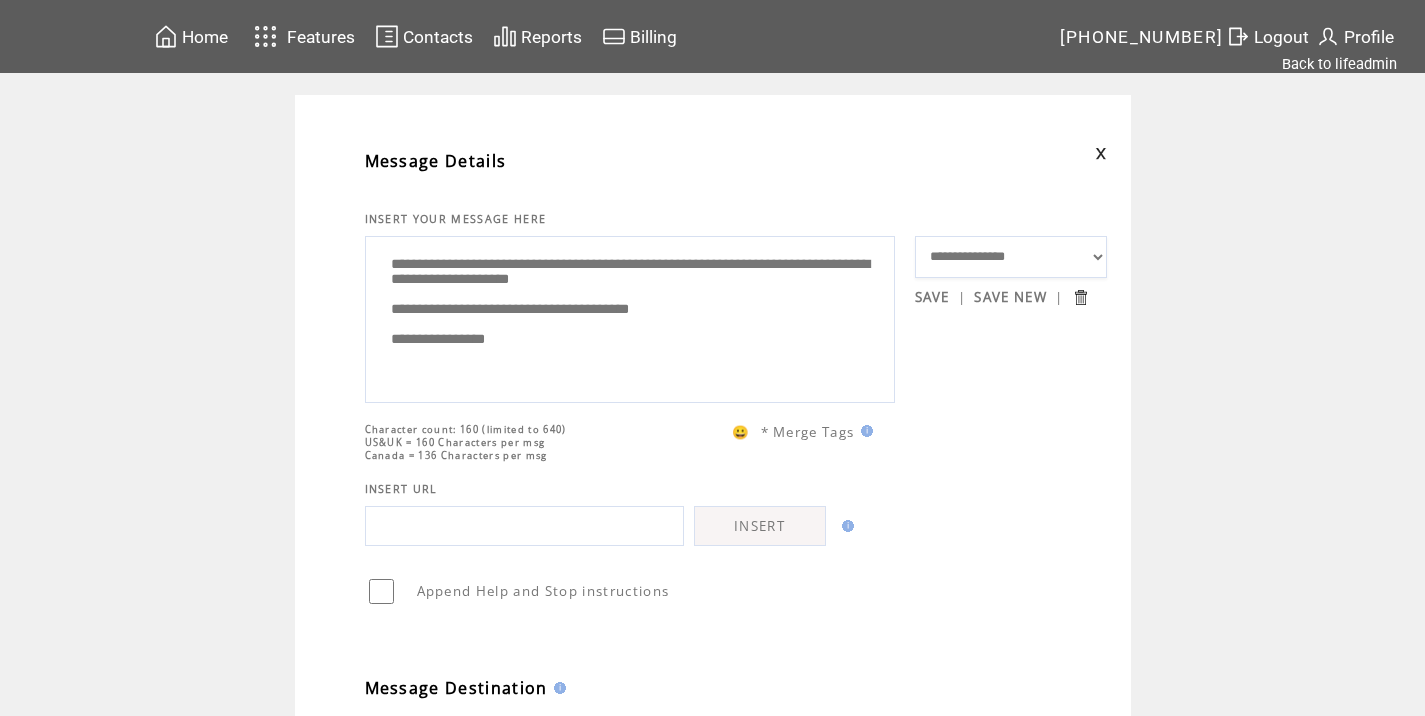 scroll, scrollTop: 1, scrollLeft: 0, axis: vertical 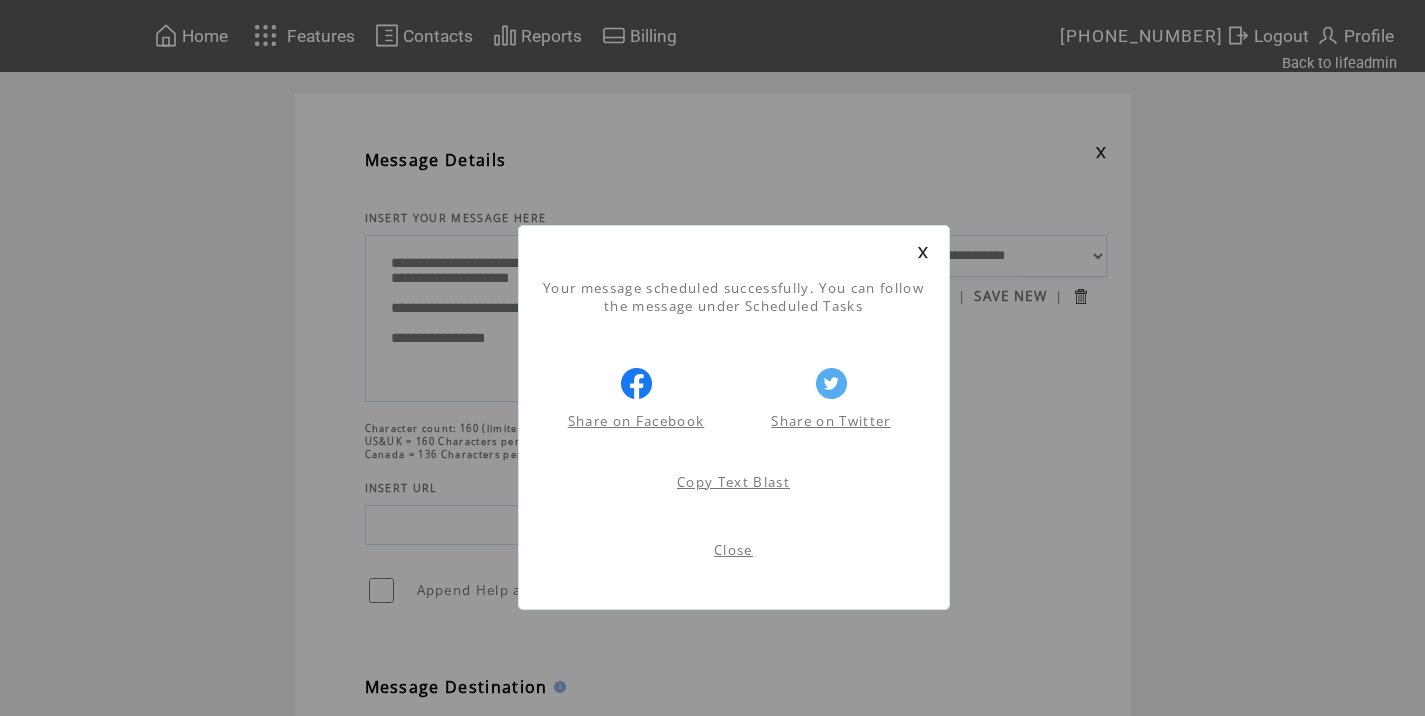 click on "Close" at bounding box center (733, 550) 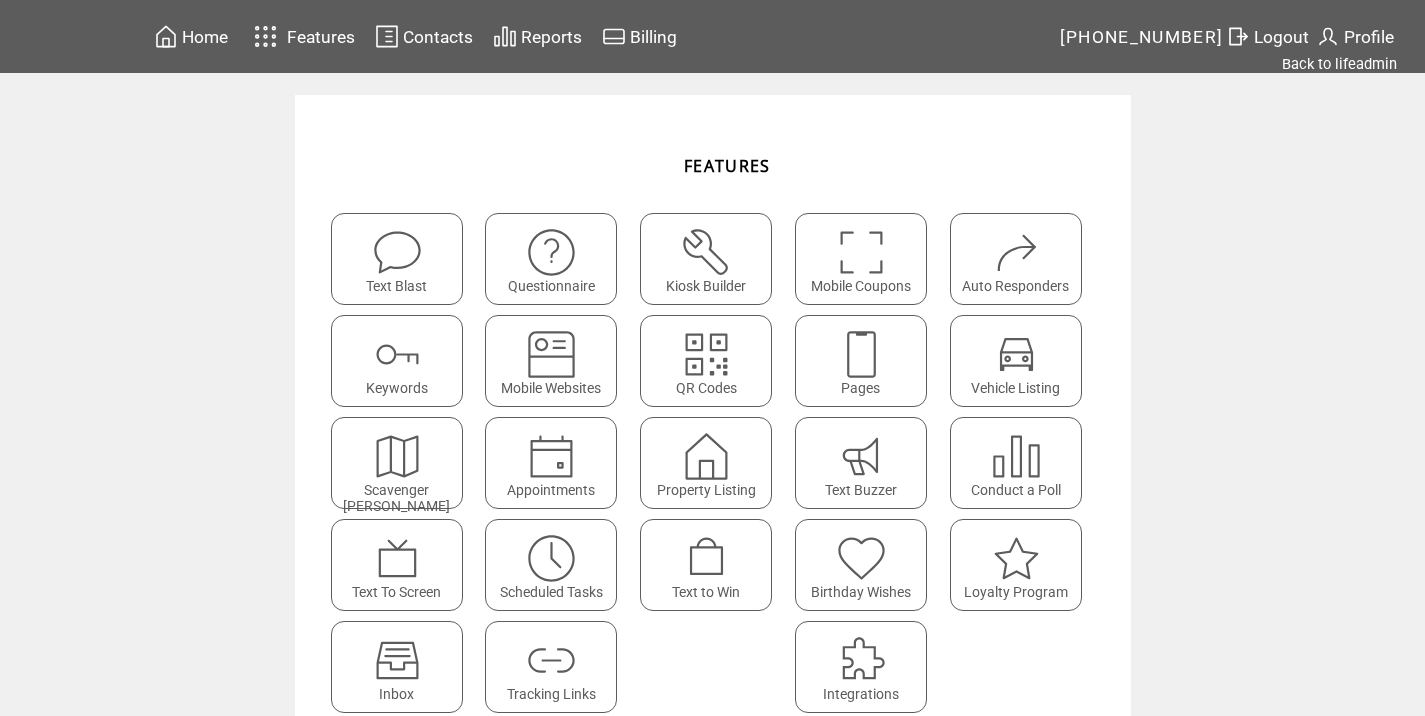 scroll, scrollTop: 0, scrollLeft: 0, axis: both 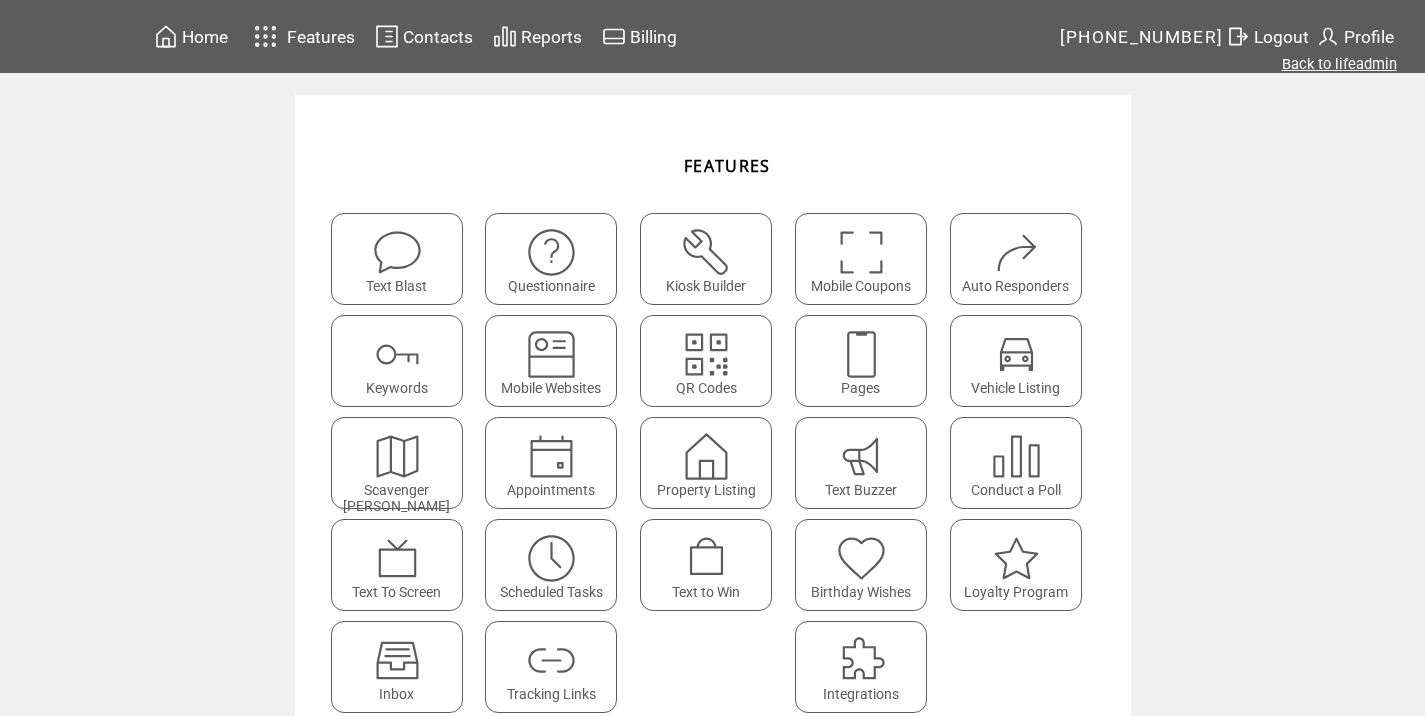 click on "Back to lifeadmin" at bounding box center (1339, 64) 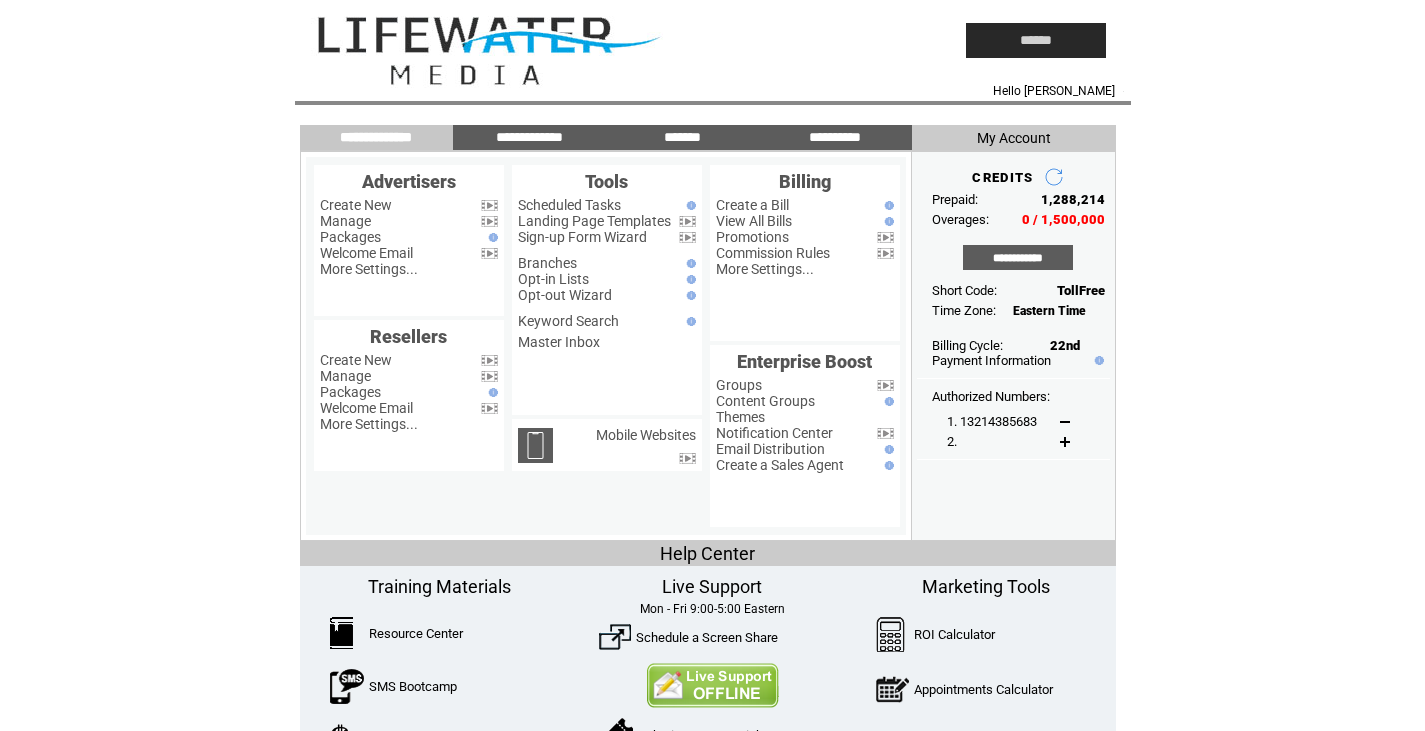 scroll, scrollTop: 0, scrollLeft: 0, axis: both 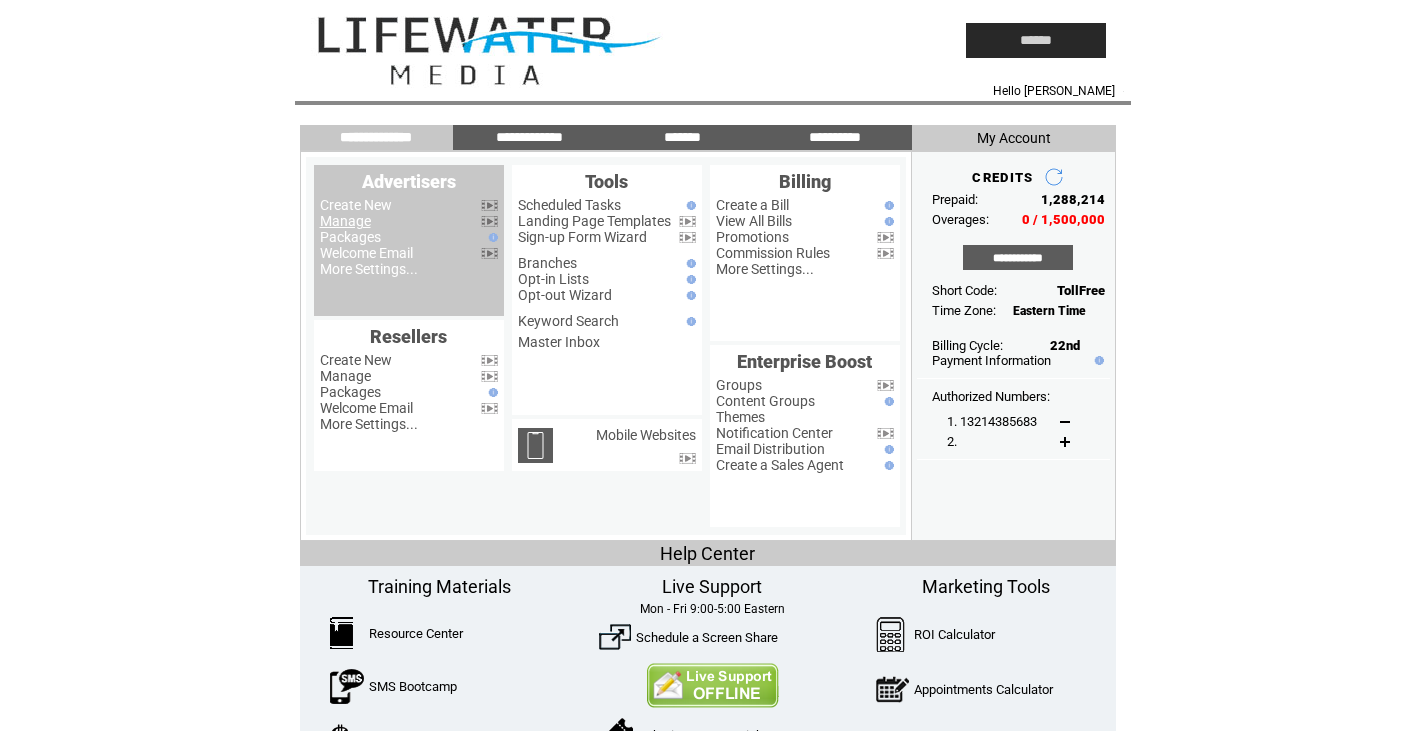 click on "Manage" at bounding box center [345, 221] 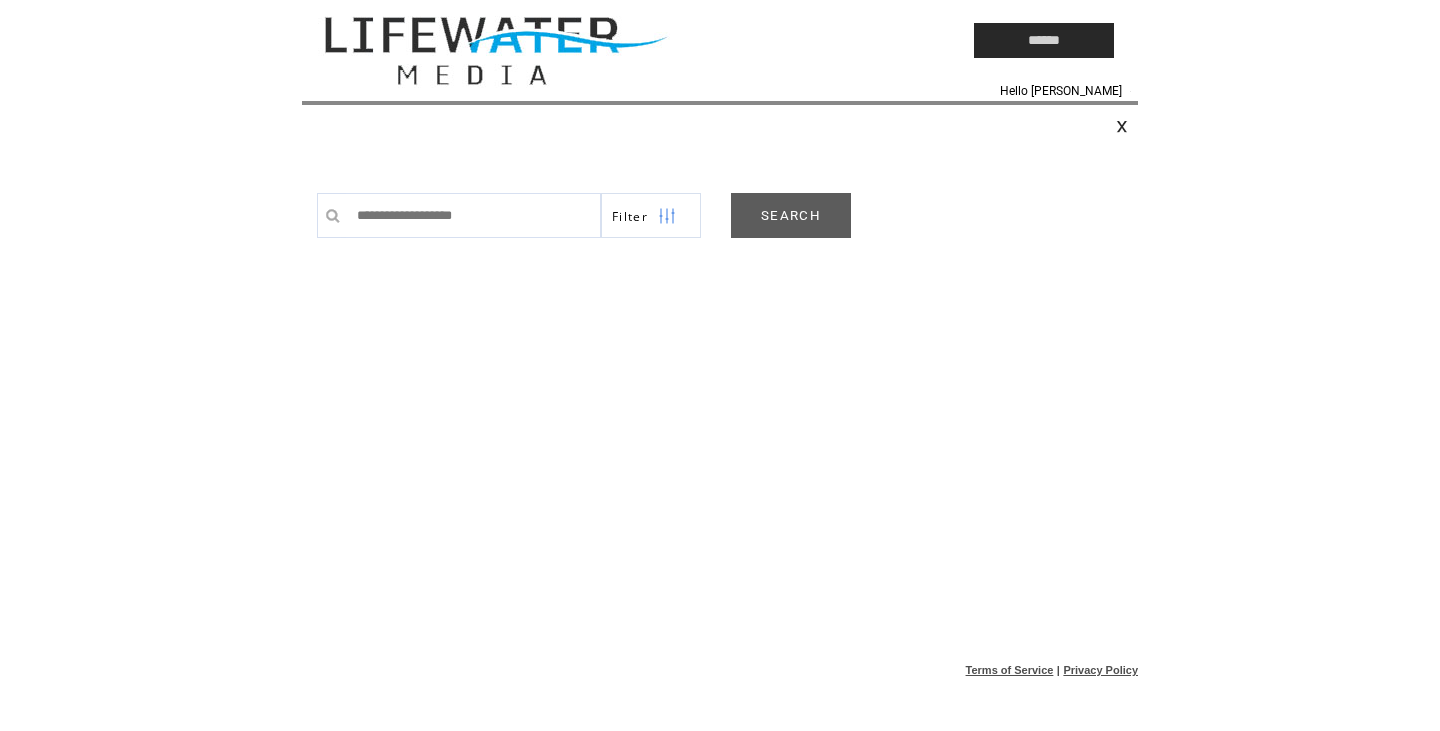 scroll, scrollTop: 0, scrollLeft: 0, axis: both 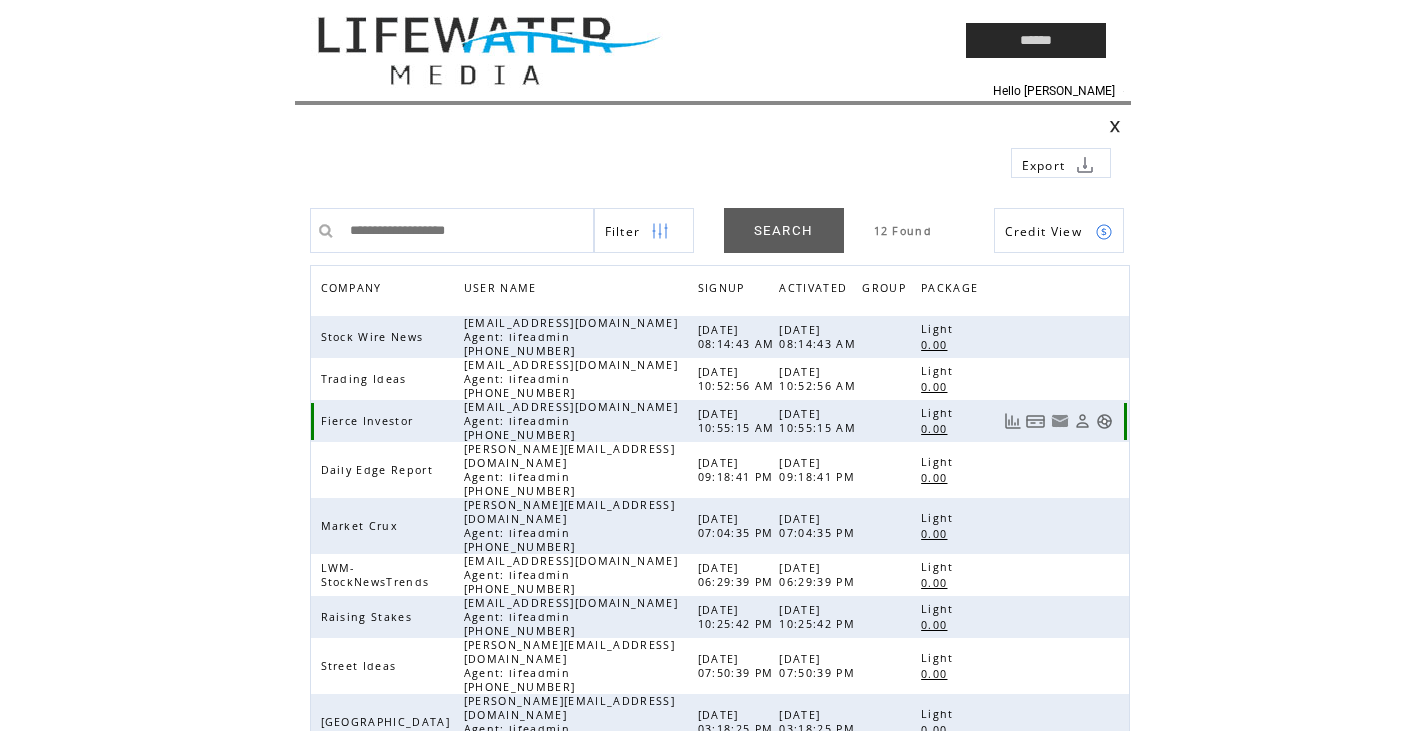 click at bounding box center (1104, 421) 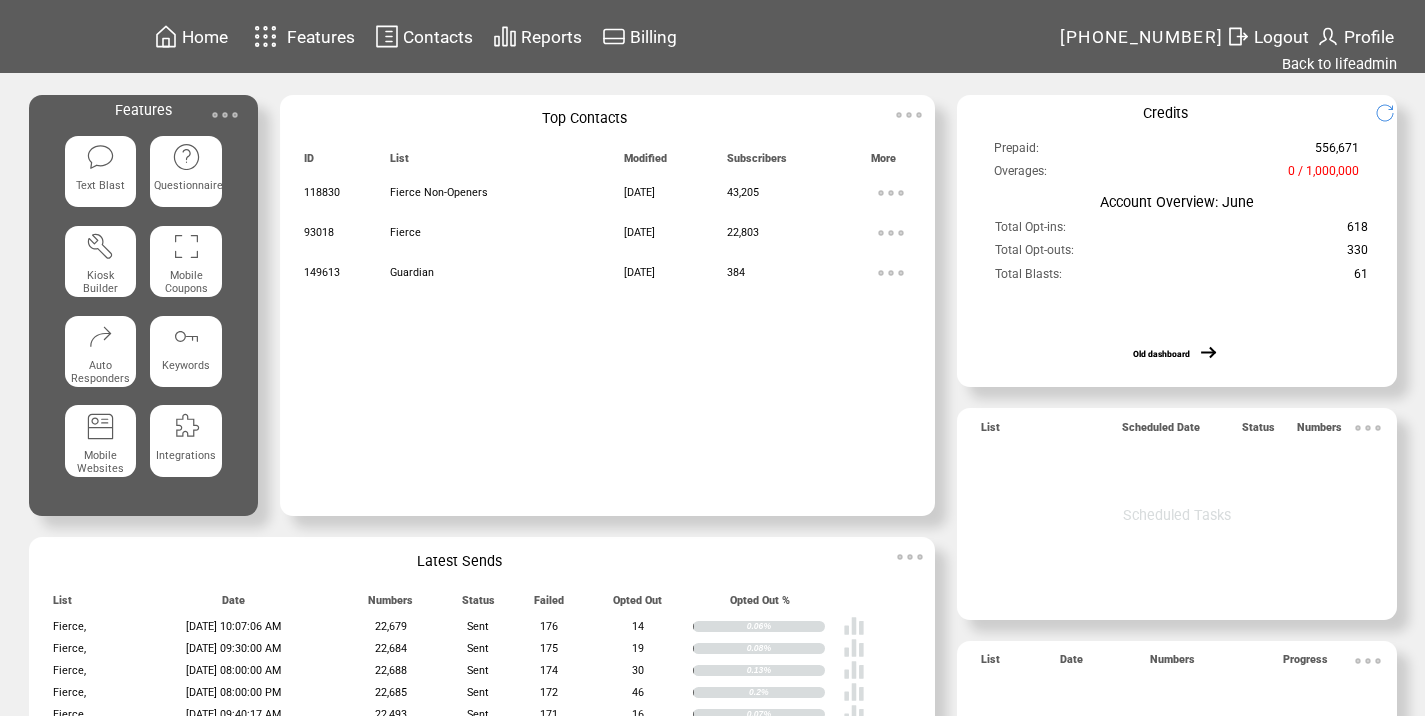 scroll, scrollTop: 0, scrollLeft: 0, axis: both 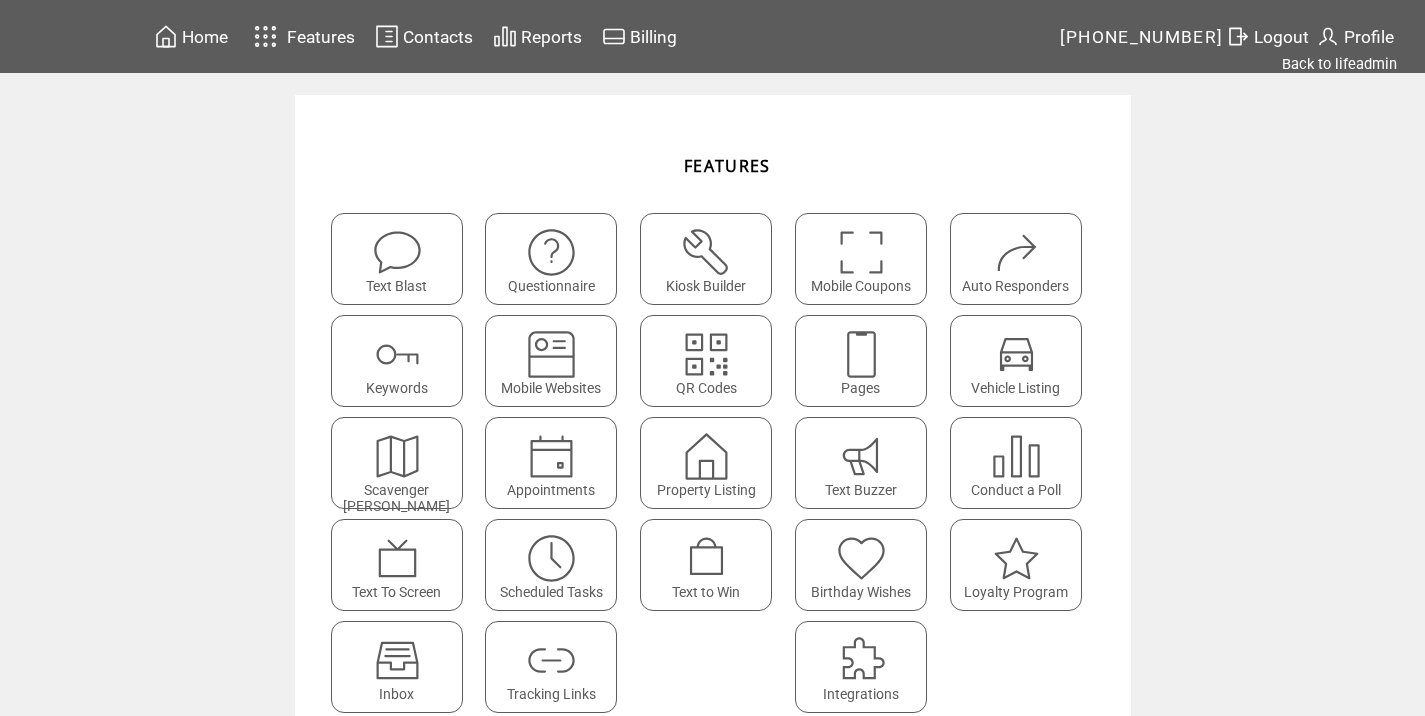 click at bounding box center (551, 653) 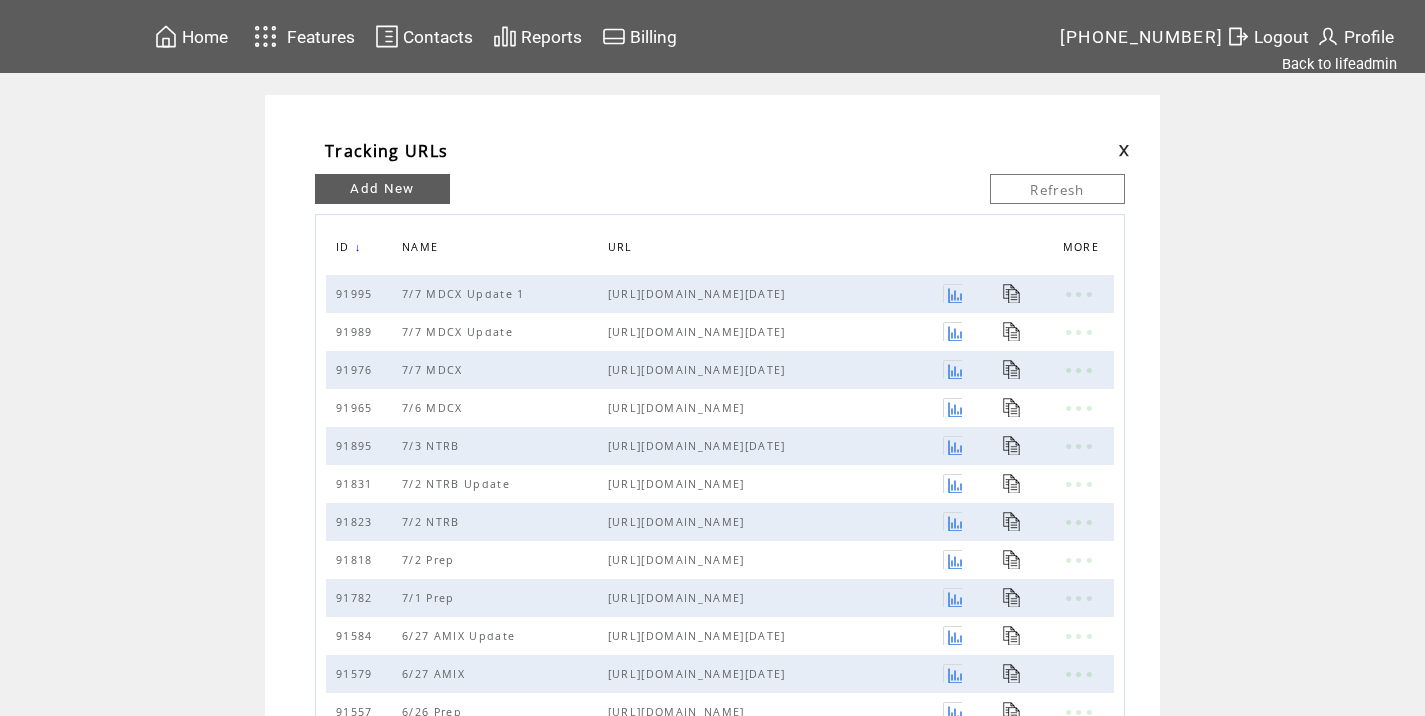 scroll, scrollTop: 0, scrollLeft: 0, axis: both 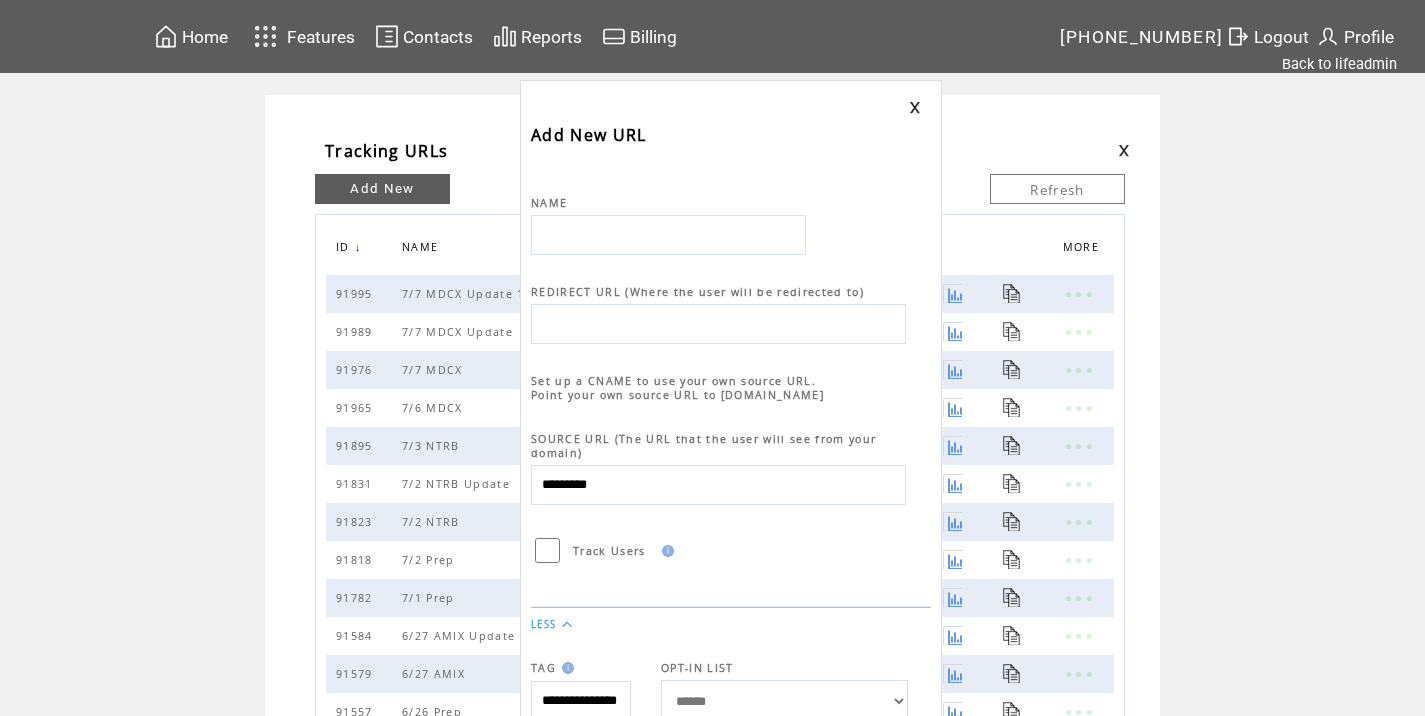 click at bounding box center [668, 235] 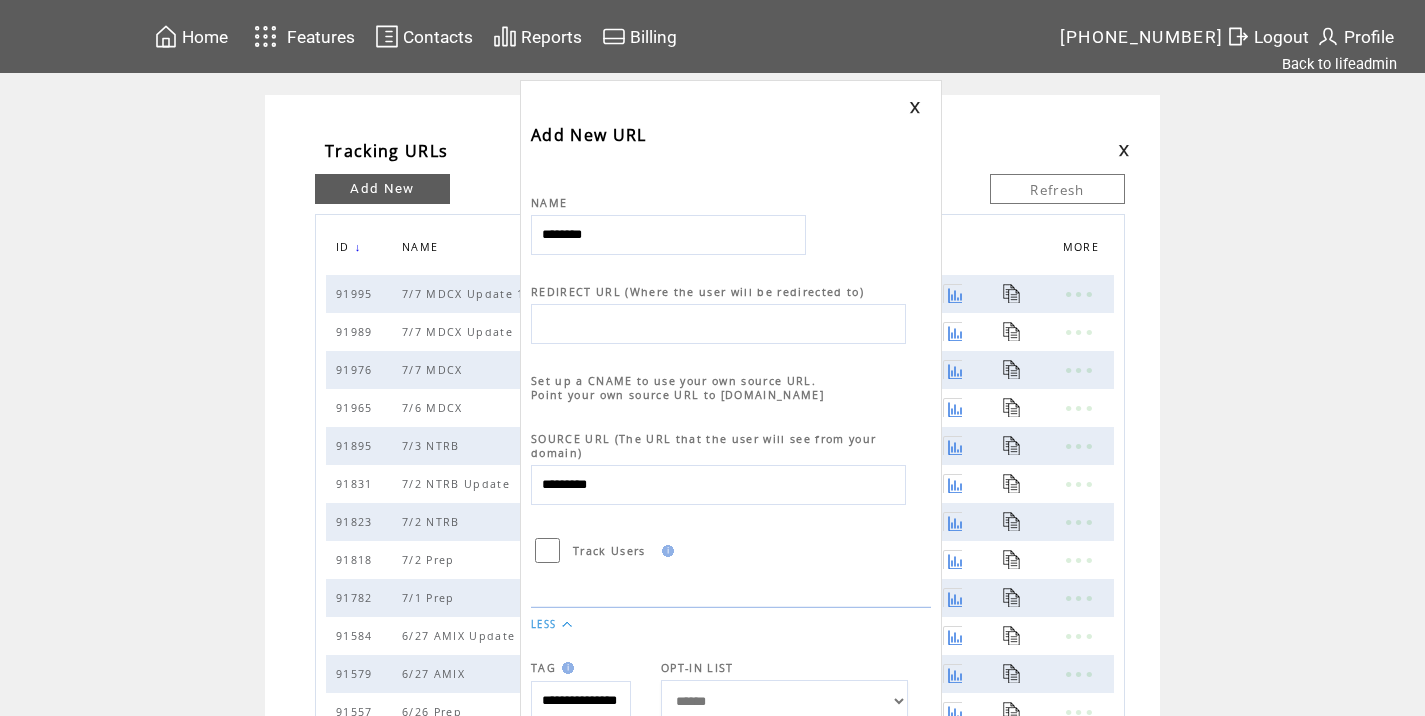 type on "********" 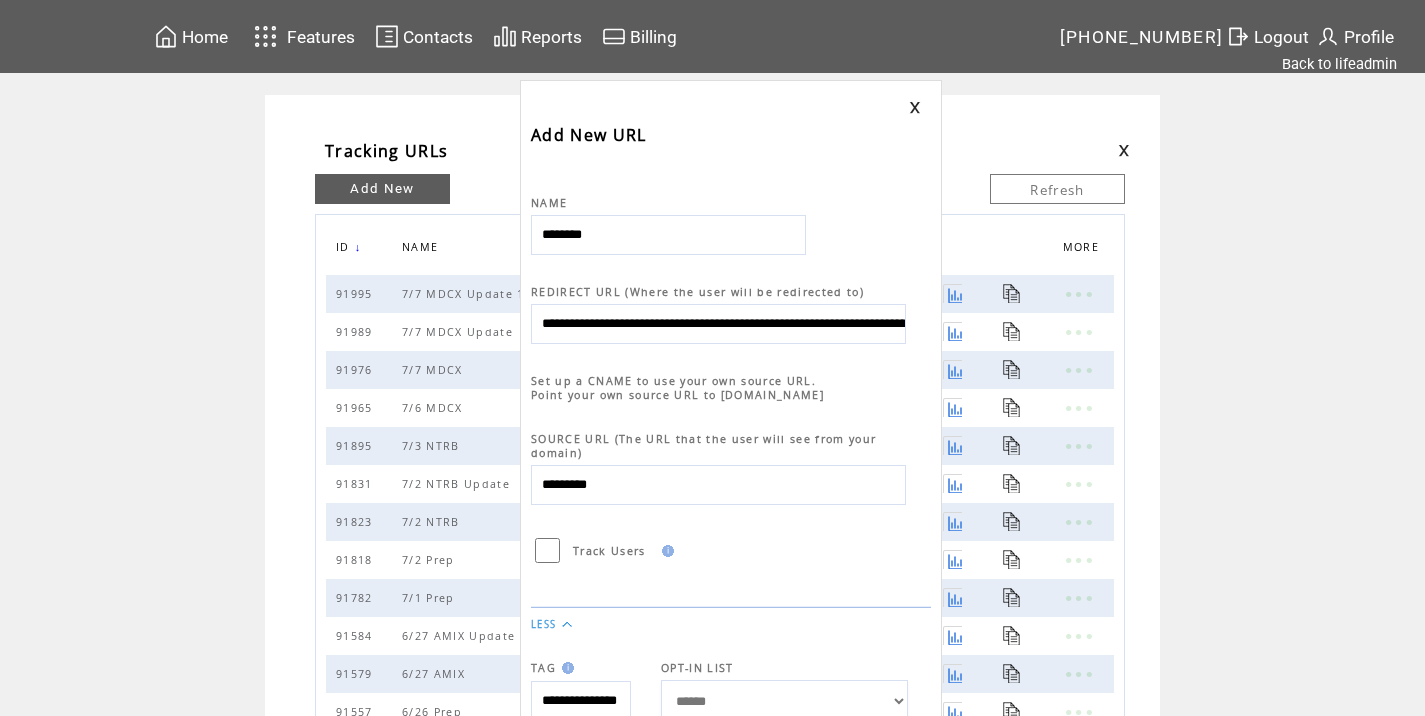 scroll, scrollTop: 0, scrollLeft: 918, axis: horizontal 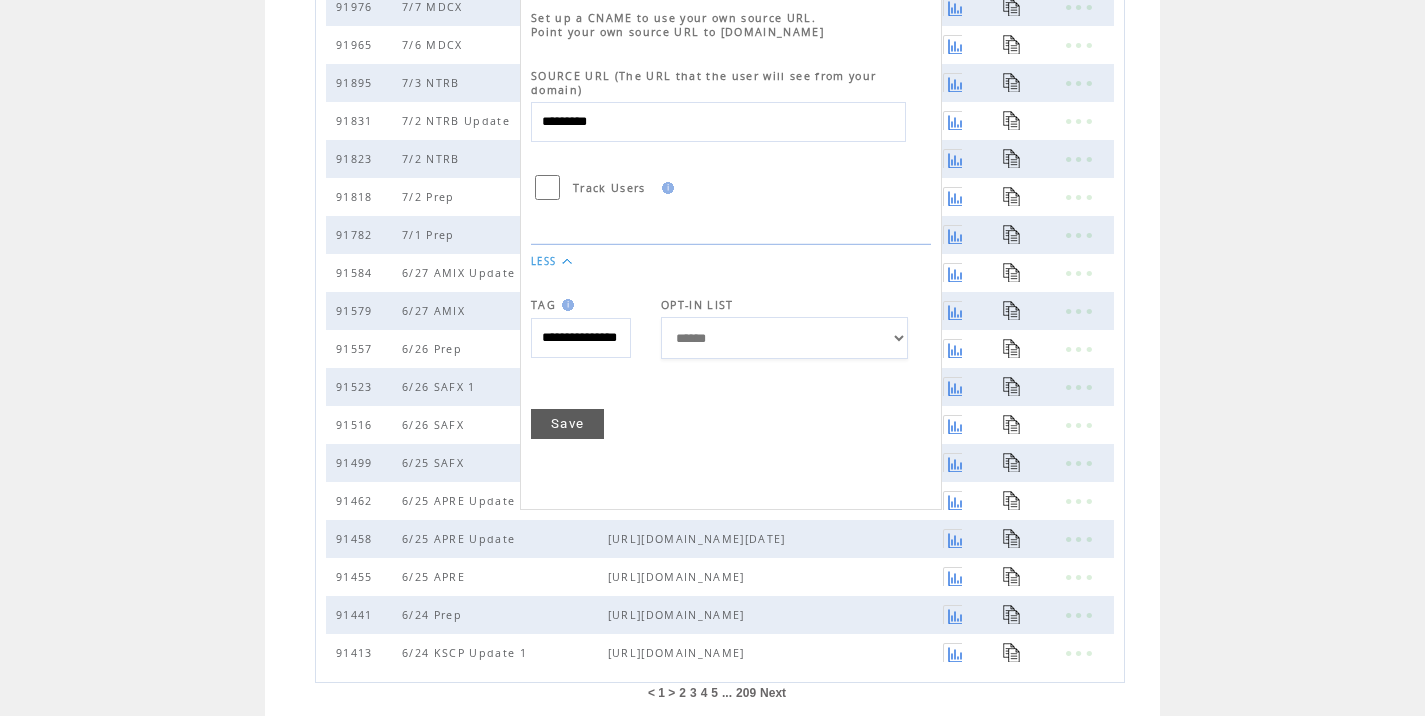 type on "**********" 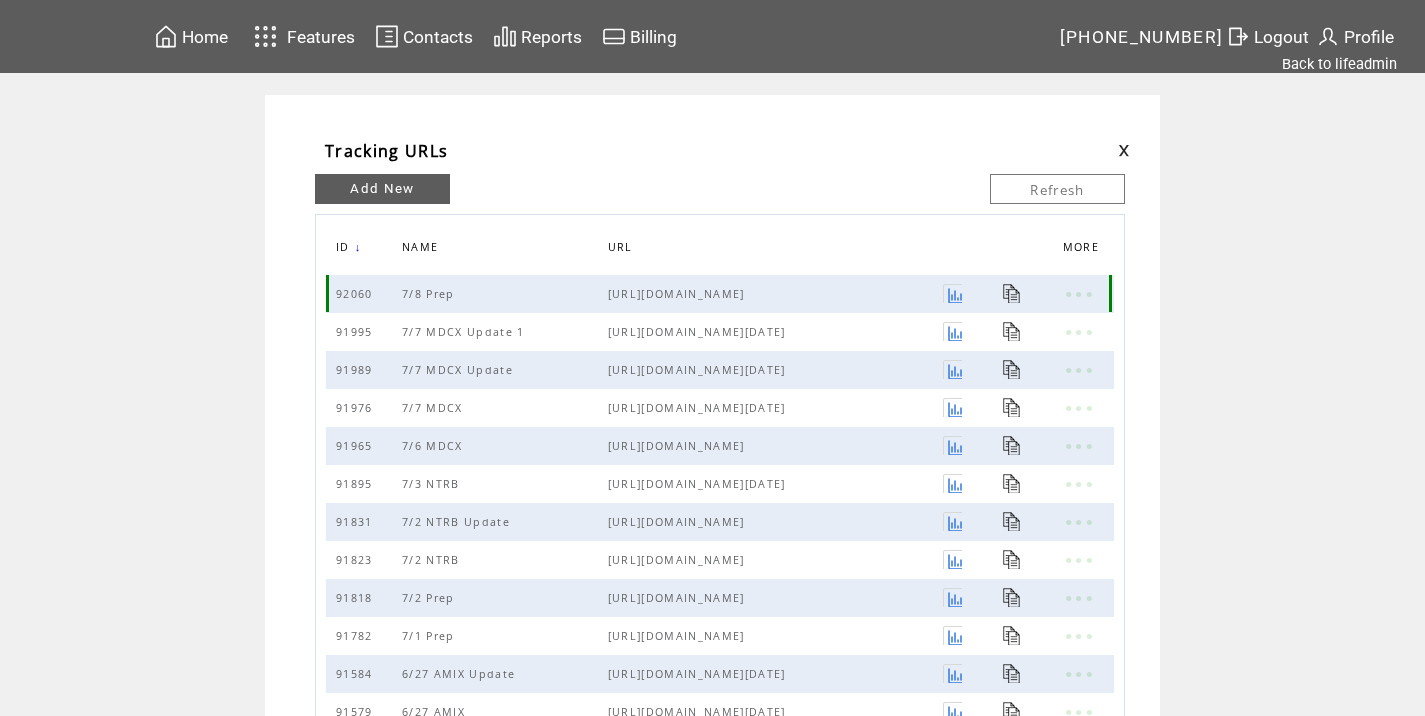click at bounding box center [1012, 293] 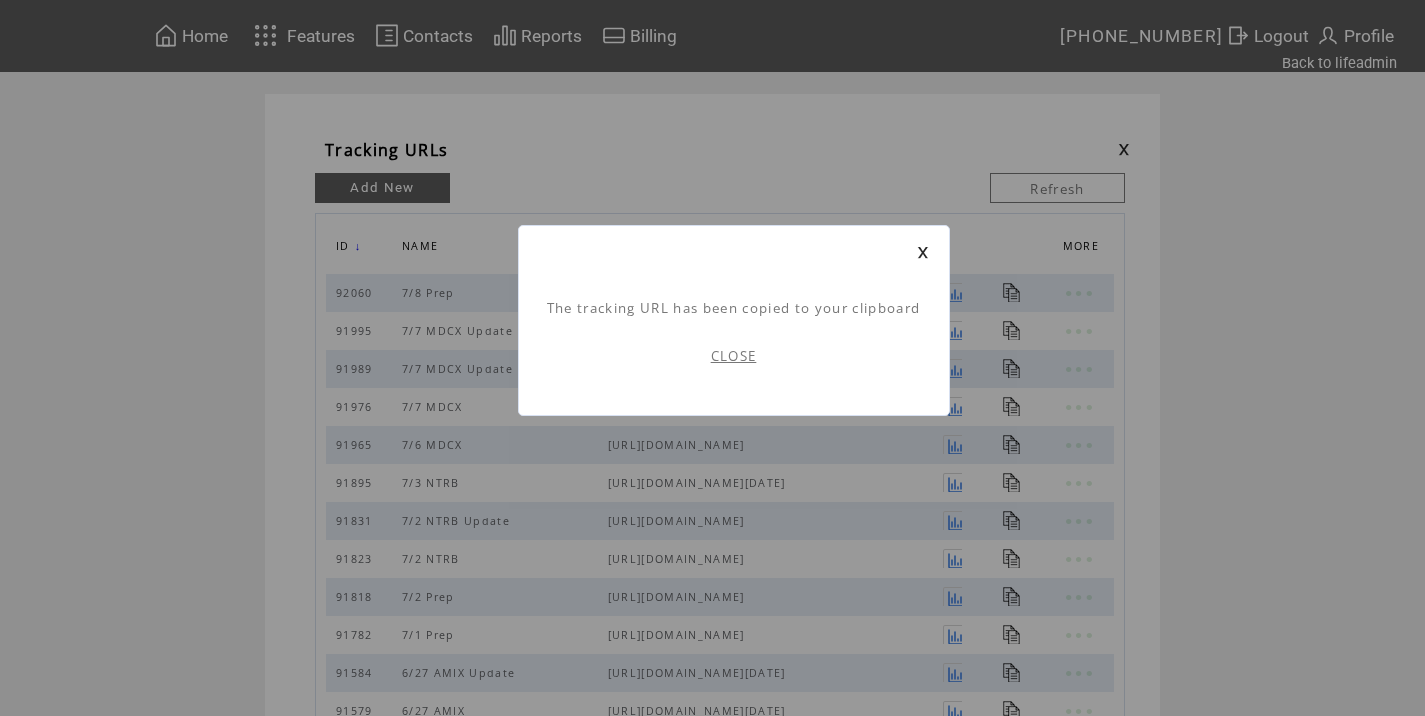click on "CLOSE" at bounding box center [734, 356] 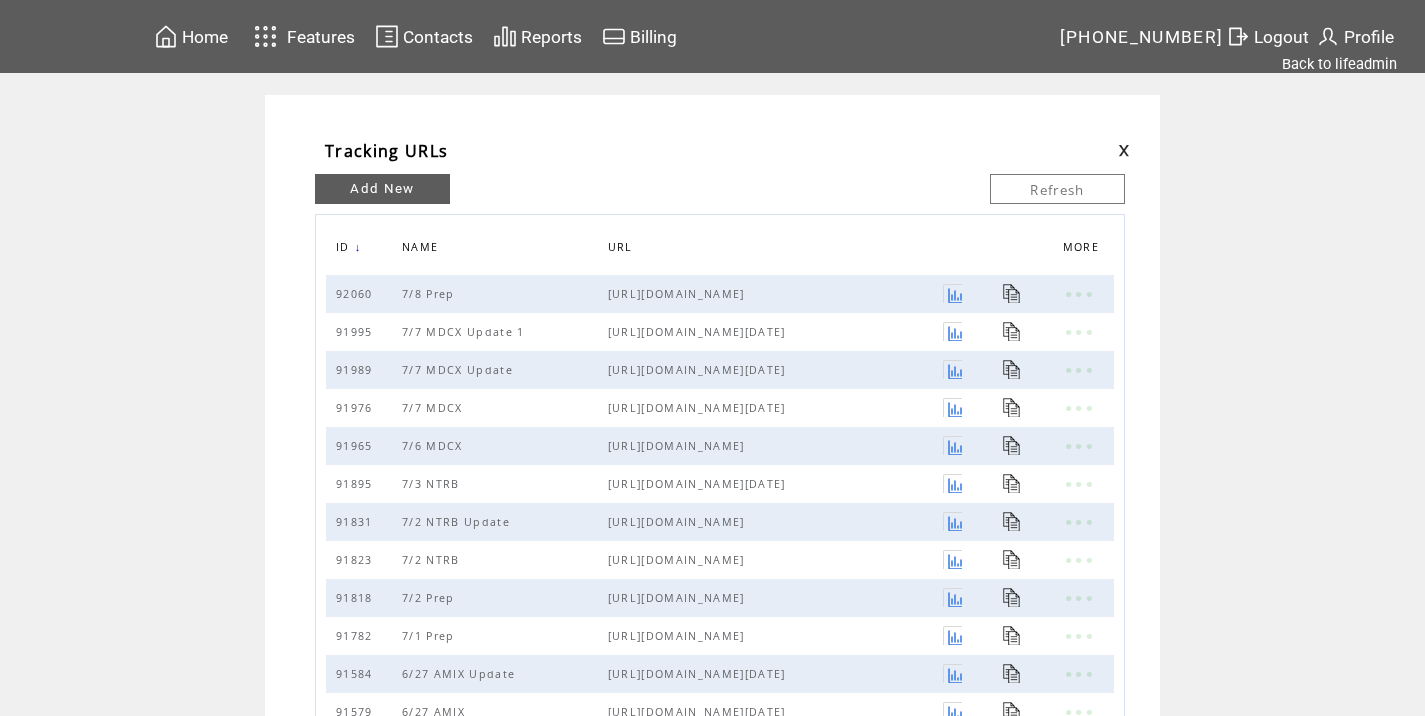 click on "Tracking URLs
EDIT
DELETE
DISABLE
TOTAL VIEWS
Add New
Refresh
ID ↓ NAME URL MORE 92060 7/8 Prep https://myemail.constantcontact.com/An-Analyst-Is-Buzzing-About-This-Biotech-Profile--Target-Suggests-5X-Potential-Upside-.html?soid=1132158677903&aid=L04X8j8QHx4 91995 7/7 MDCX Update 1 https://myemail.constantcontact.com/Moving-Red-To-Green--Low-Float--Nasdaq--MDCX--Could-Start-Turning-Heads-Early-Monday.html?soid=1132158677903&aid=kVosCG0BLo4 91989 7/7 MDCX Update https://myemail.constantcontact.com/Going-Green-Quickly---Nasdaq--MDCX--Takes-The-Spotlight-First-Thing-Monday.html?soid=1132158677903&aid=HeZynyFntss 91976 7/7 MDCX https://myemail.constantcontact.com/5-Potential-Catalysts-Position--Nasdaq--MDCX--Front-And-Center-Monday--Low-Float-.html?soid=1132158677903&aid=WckdjLZT4rc 91965 7/6 MDCX 91895 7/3 NTRB 91831 7/2 NTRB Update 91823" at bounding box center [712, 624] 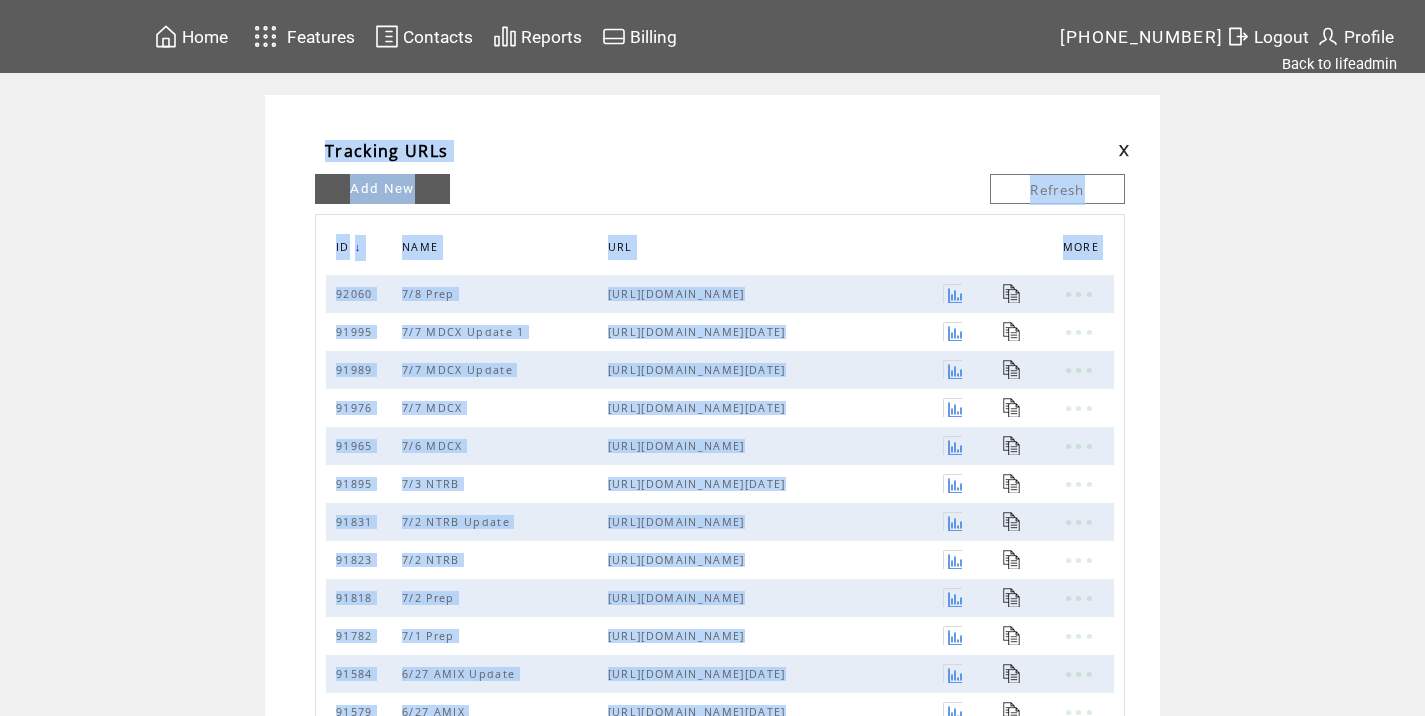 click on "Tracking URLs
EDIT
DELETE
DISABLE
TOTAL VIEWS
Add New
Refresh
ID ↓ NAME URL MORE 92060 7/8 Prep https://myemail.constantcontact.com/An-Analyst-Is-Buzzing-About-This-Biotech-Profile--Target-Suggests-5X-Potential-Upside-.html?soid=1132158677903&aid=L04X8j8QHx4 91995 7/7 MDCX Update 1 https://myemail.constantcontact.com/Moving-Red-To-Green--Low-Float--Nasdaq--MDCX--Could-Start-Turning-Heads-Early-Monday.html?soid=1132158677903&aid=kVosCG0BLo4 91989 7/7 MDCX Update https://myemail.constantcontact.com/Going-Green-Quickly---Nasdaq--MDCX--Takes-The-Spotlight-First-Thing-Monday.html?soid=1132158677903&aid=HeZynyFntss 91976 7/7 MDCX https://myemail.constantcontact.com/5-Potential-Catalysts-Position--Nasdaq--MDCX--Front-And-Center-Monday--Low-Float-.html?soid=1132158677903&aid=WckdjLZT4rc 91965 7/6 MDCX 91895 7/3 NTRB 91831 7/2 NTRB Update 91823" at bounding box center (712, 624) 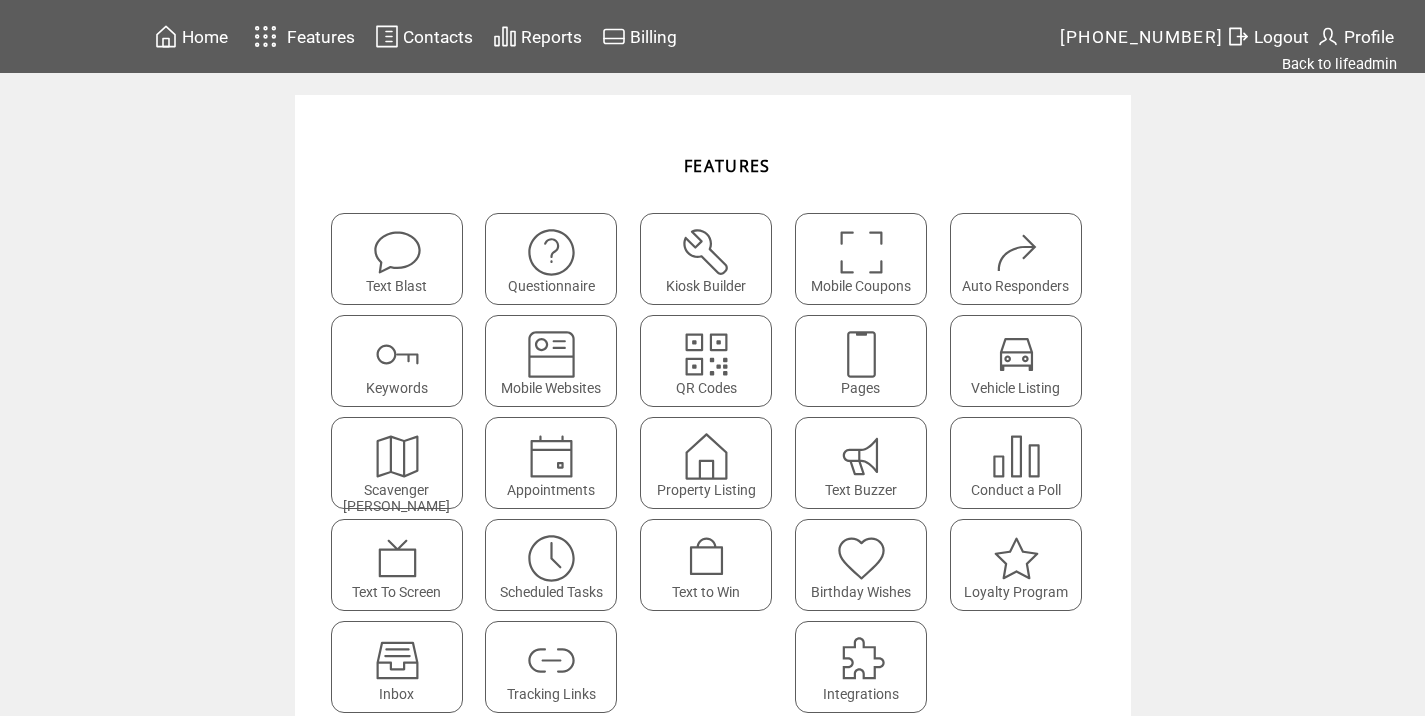 scroll, scrollTop: 0, scrollLeft: 0, axis: both 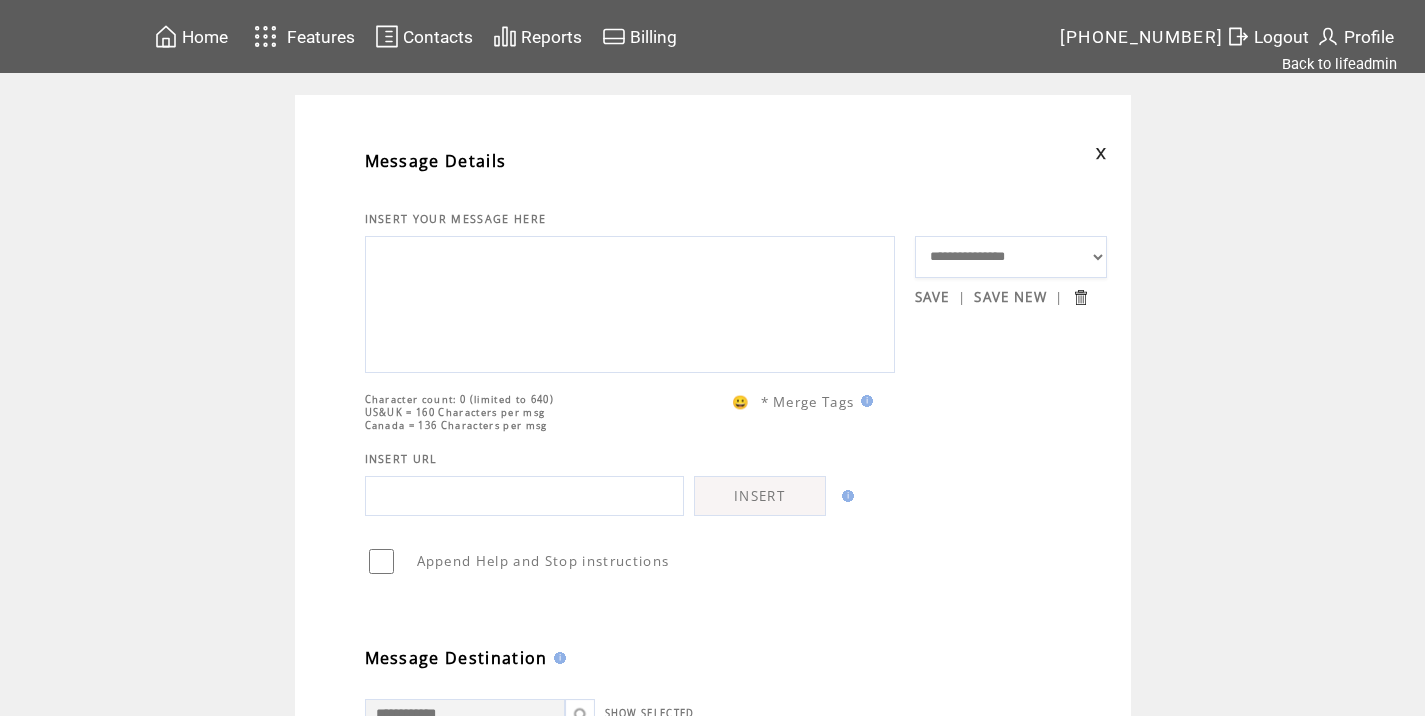 click at bounding box center [630, 302] 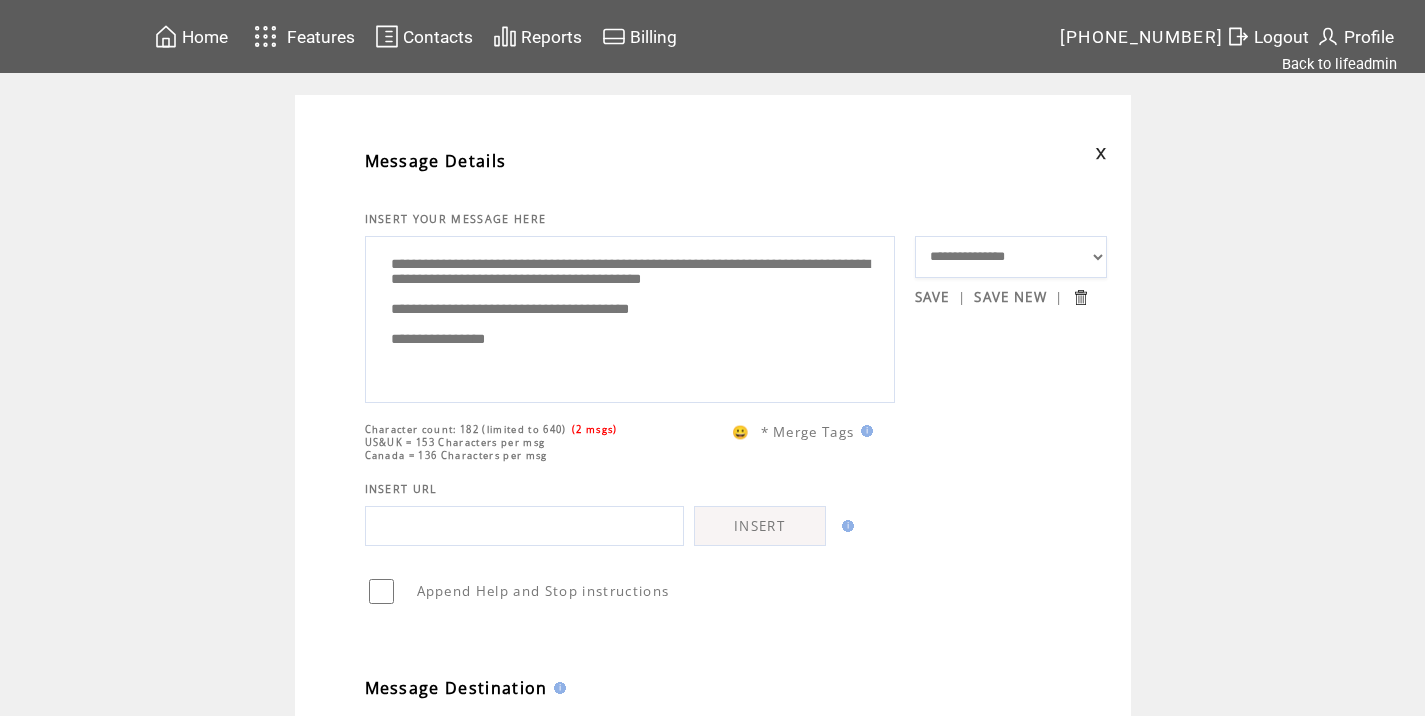 scroll, scrollTop: 11, scrollLeft: 0, axis: vertical 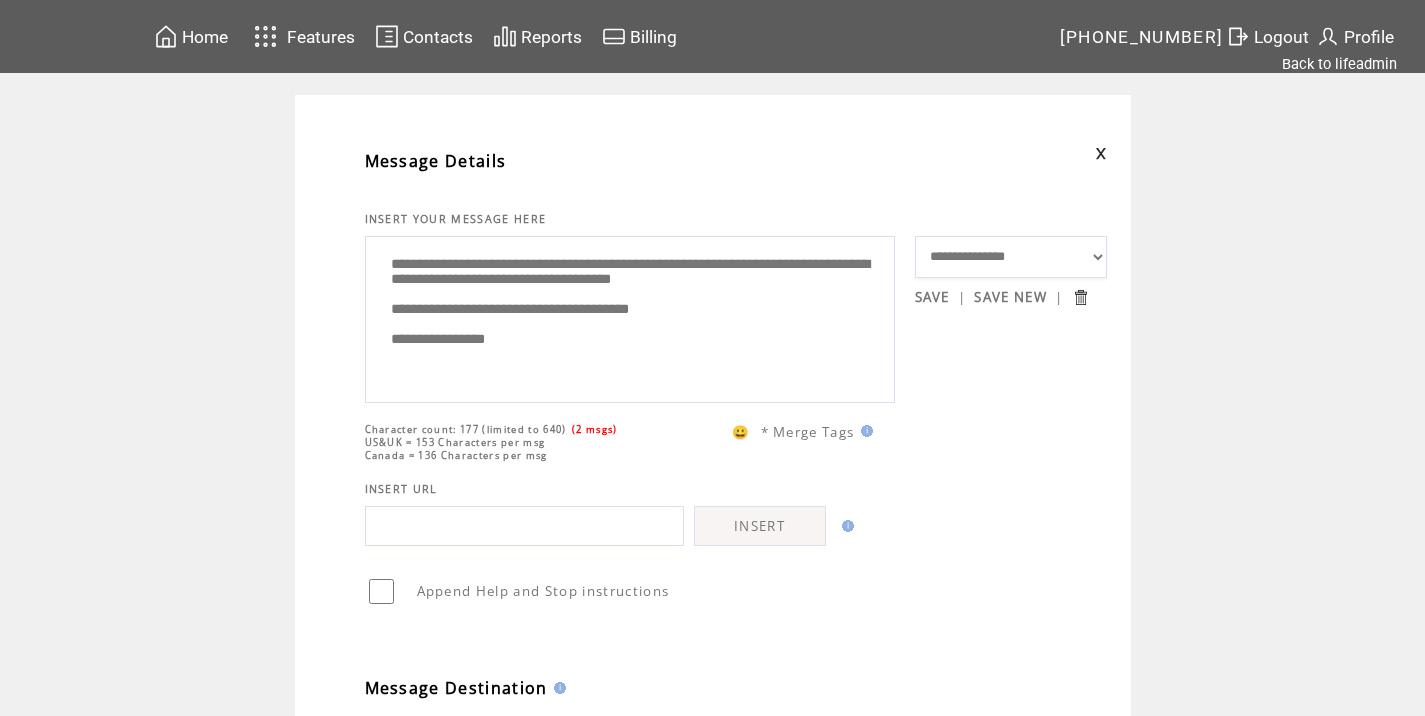 drag, startPoint x: 516, startPoint y: 254, endPoint x: 460, endPoint y: 255, distance: 56.008926 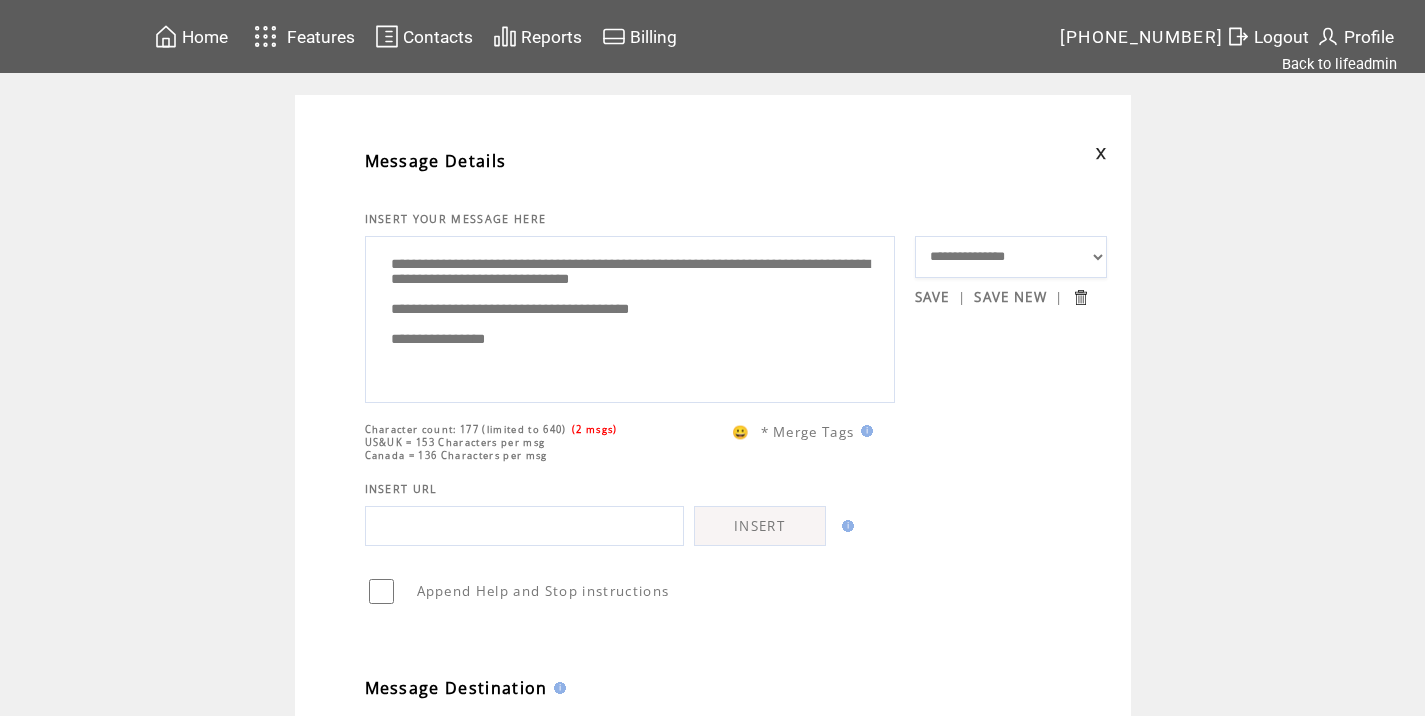 scroll, scrollTop: 0, scrollLeft: 0, axis: both 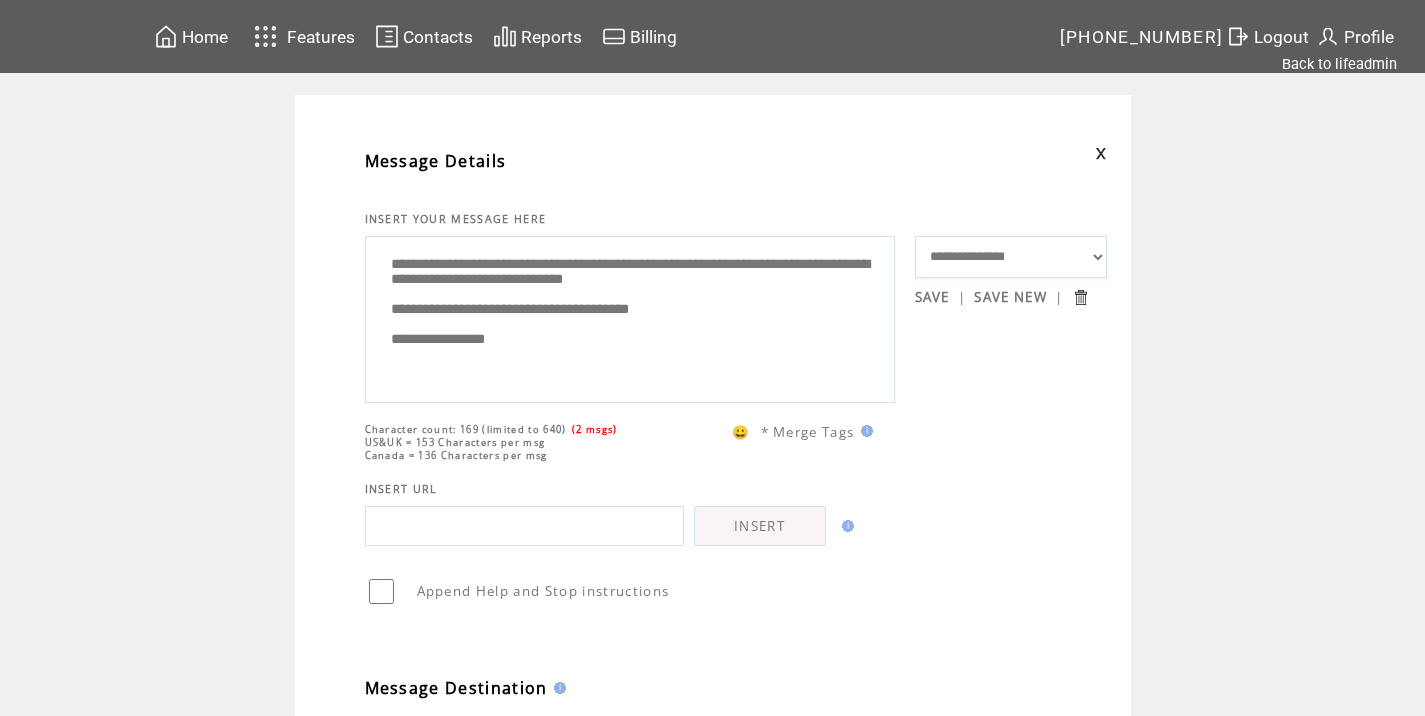 click on "**********" at bounding box center [630, 317] 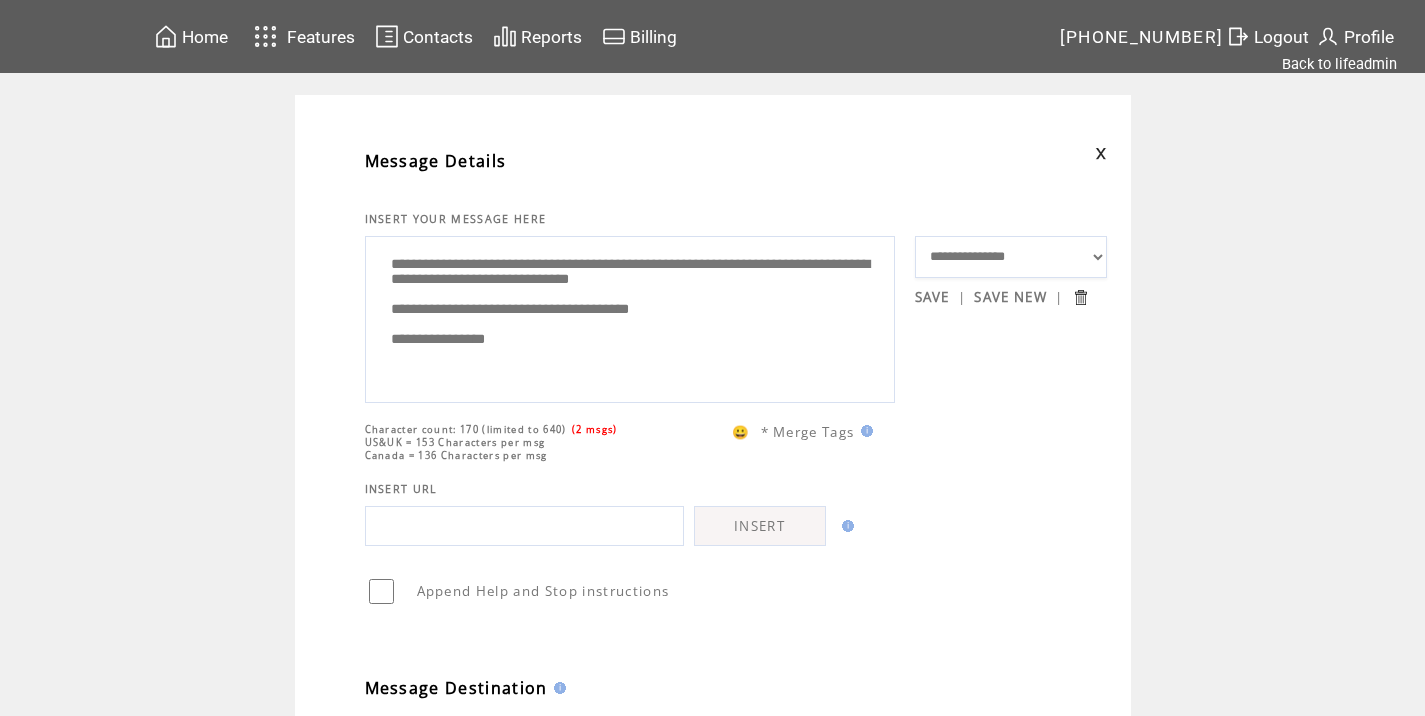 drag, startPoint x: 722, startPoint y: 264, endPoint x: 853, endPoint y: 260, distance: 131.06105 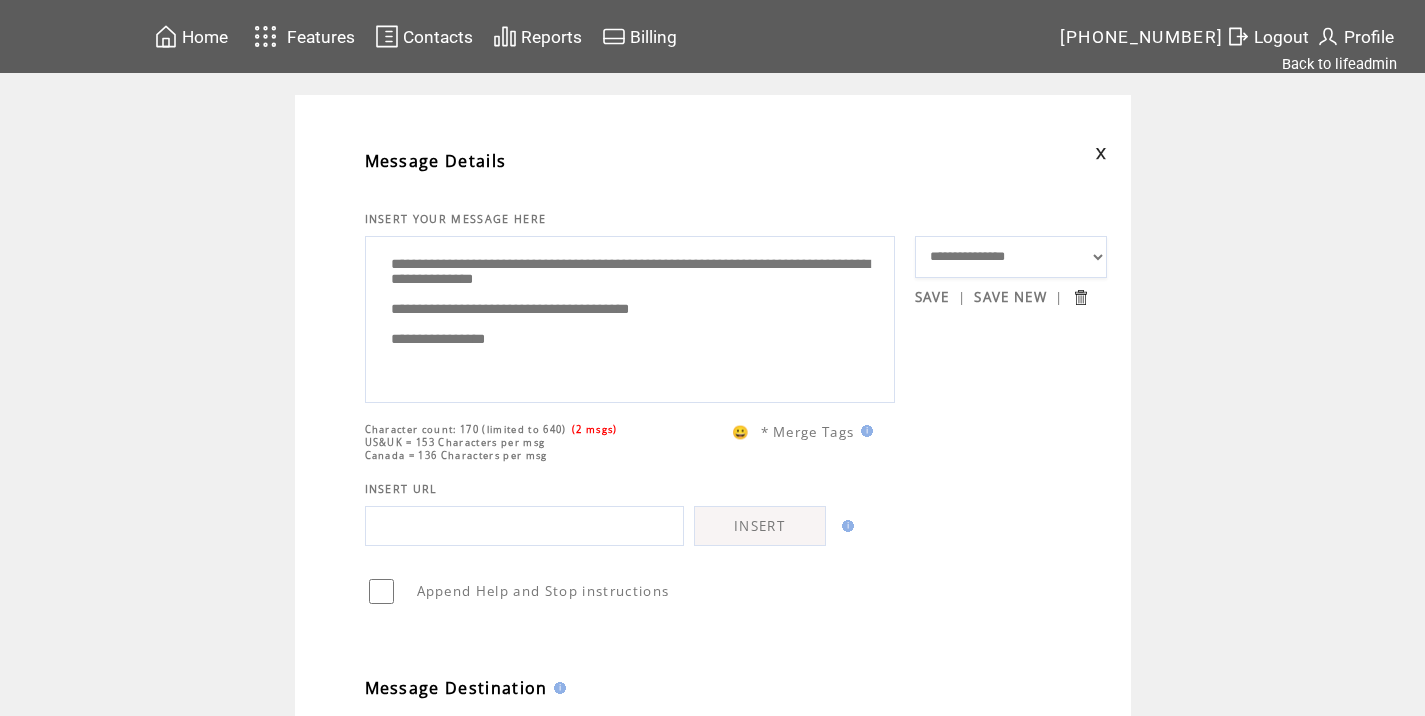 click on "**********" at bounding box center [630, 317] 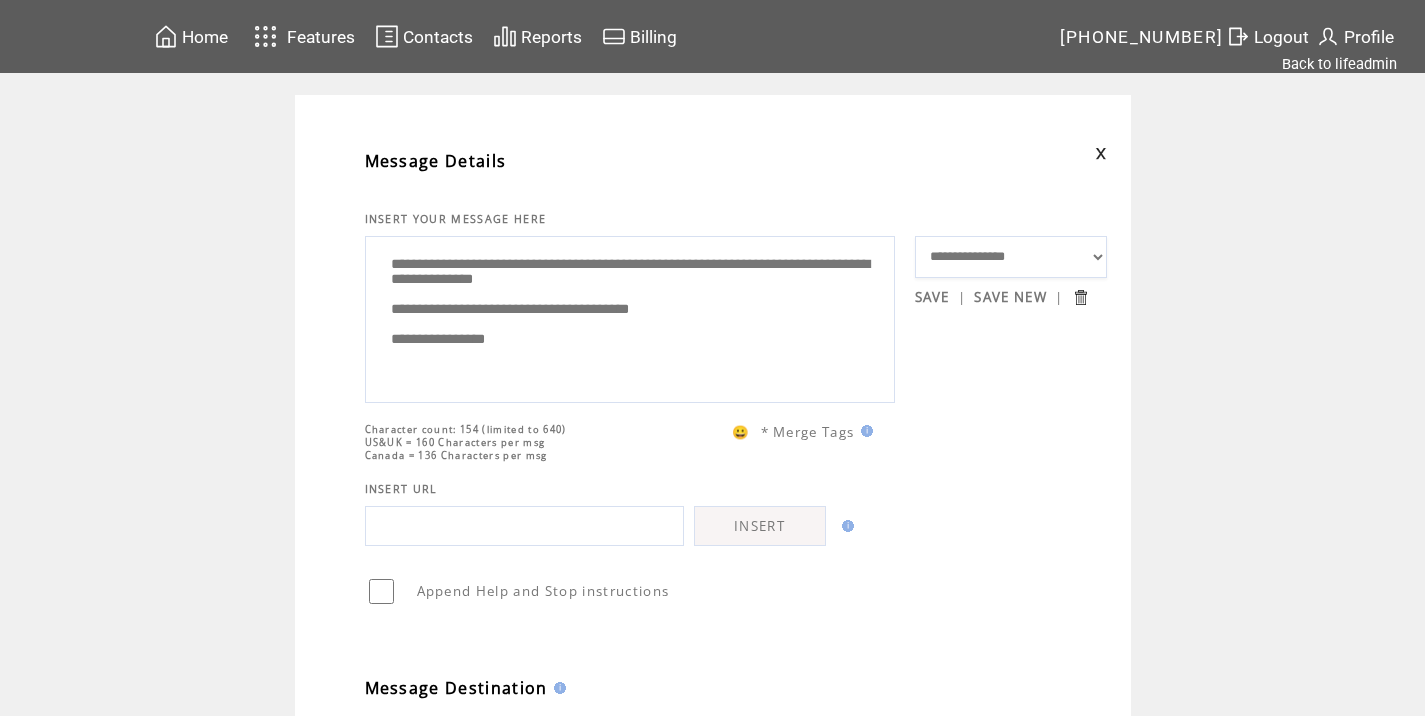 drag, startPoint x: 524, startPoint y: 265, endPoint x: 557, endPoint y: 267, distance: 33.06055 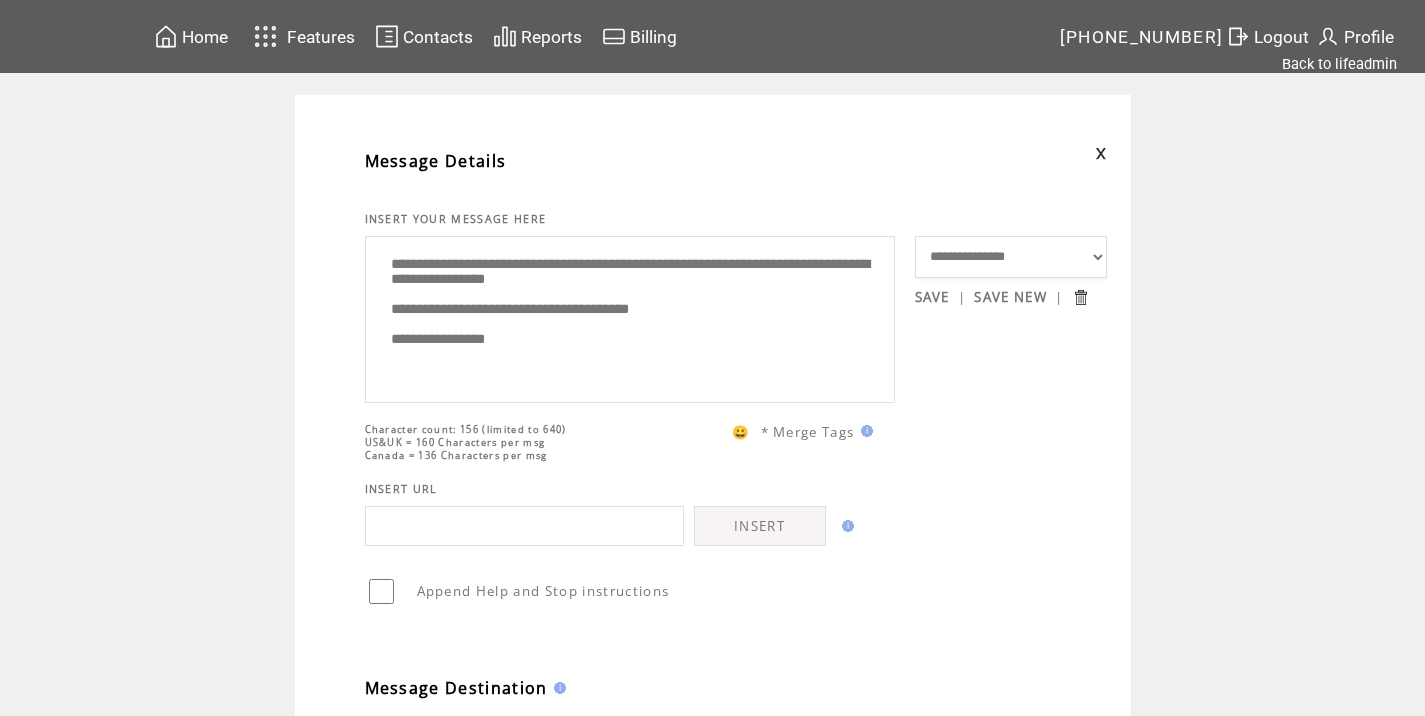 click on "**********" at bounding box center (630, 317) 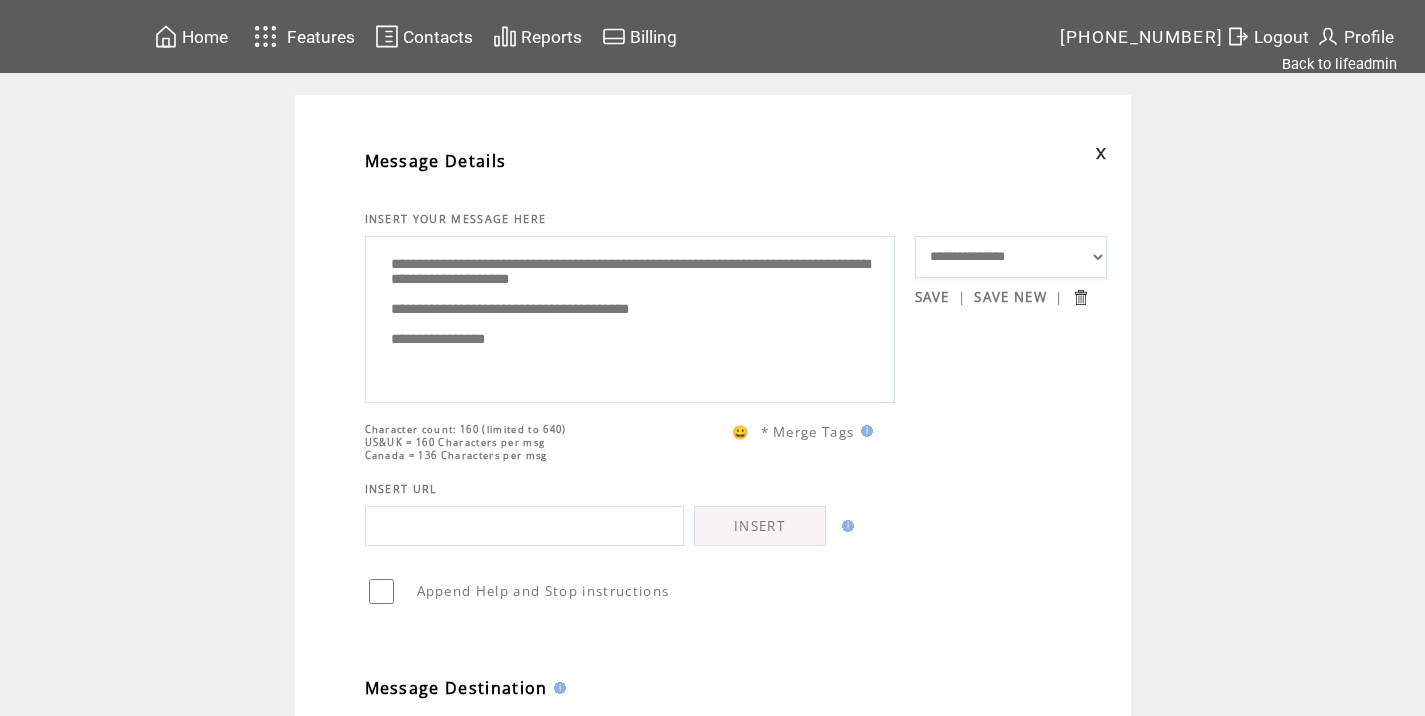 click on "**********" at bounding box center [630, 317] 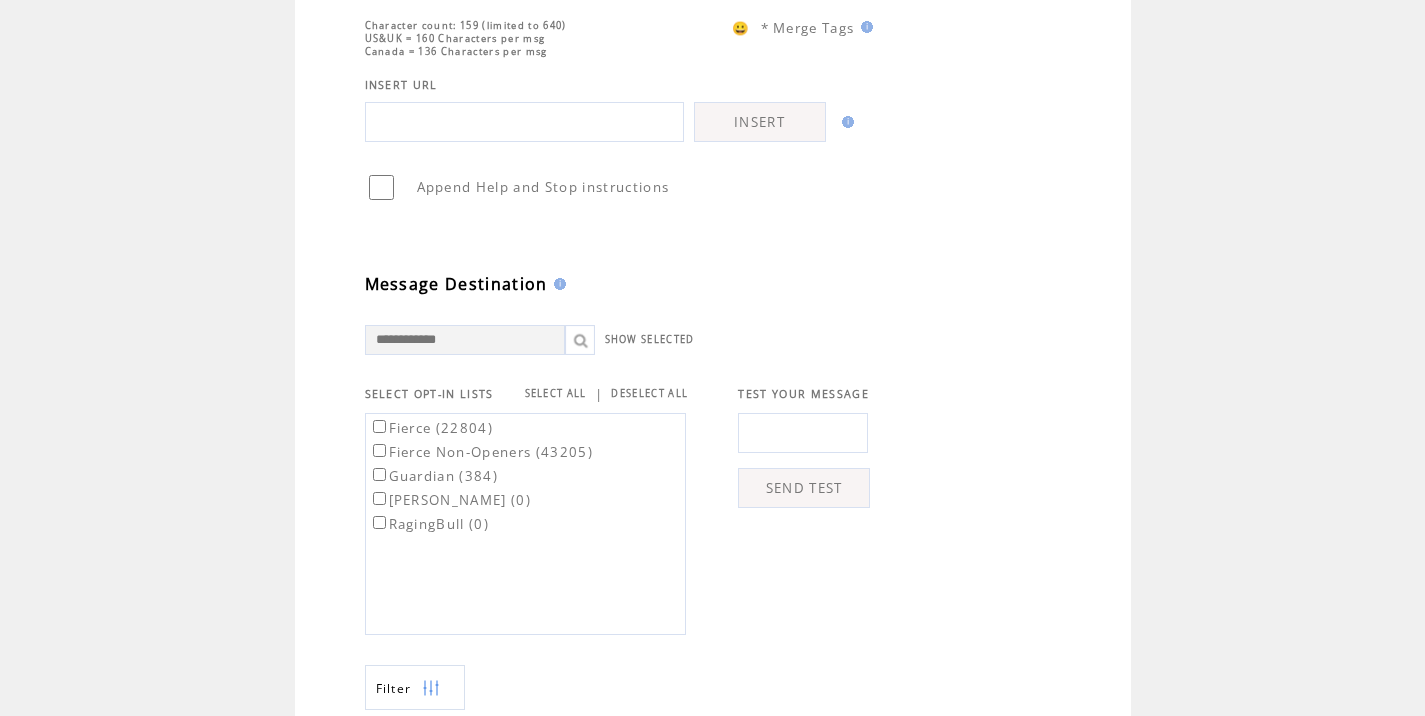 scroll, scrollTop: 406, scrollLeft: 0, axis: vertical 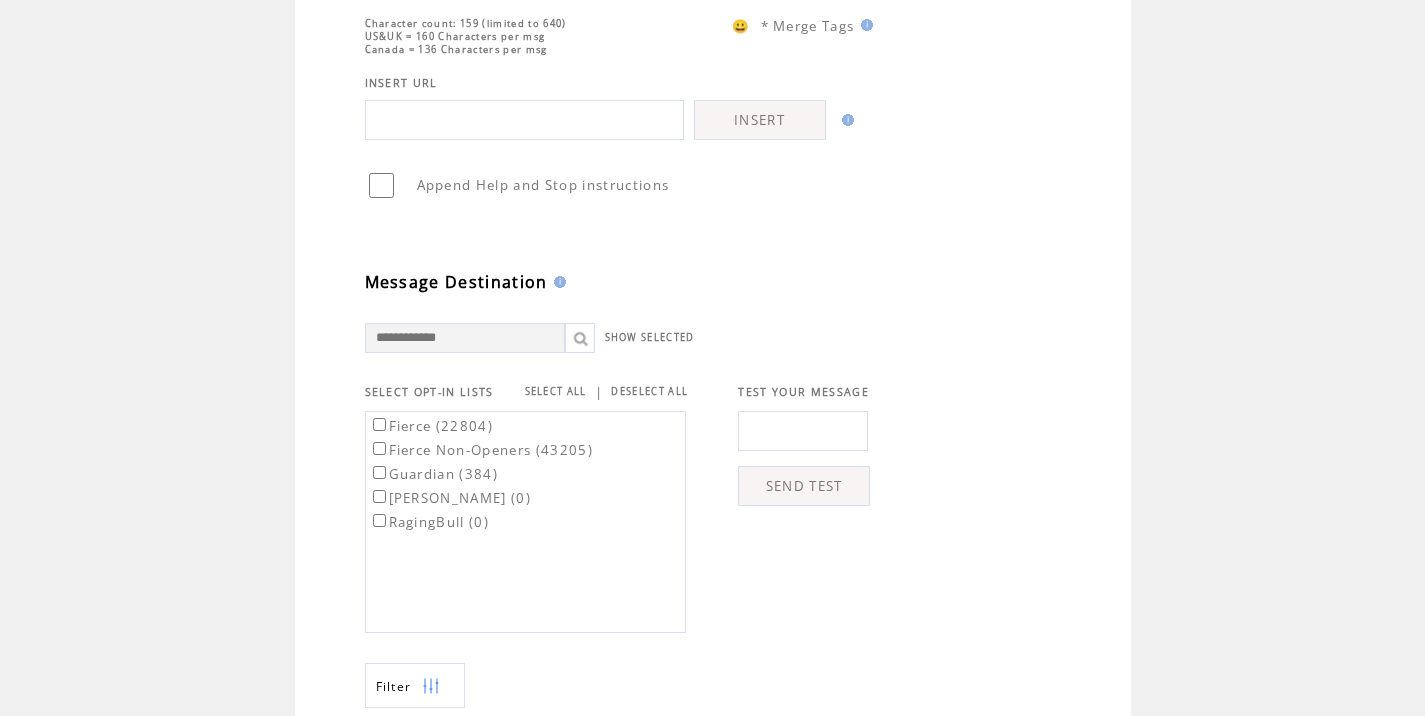 type on "**********" 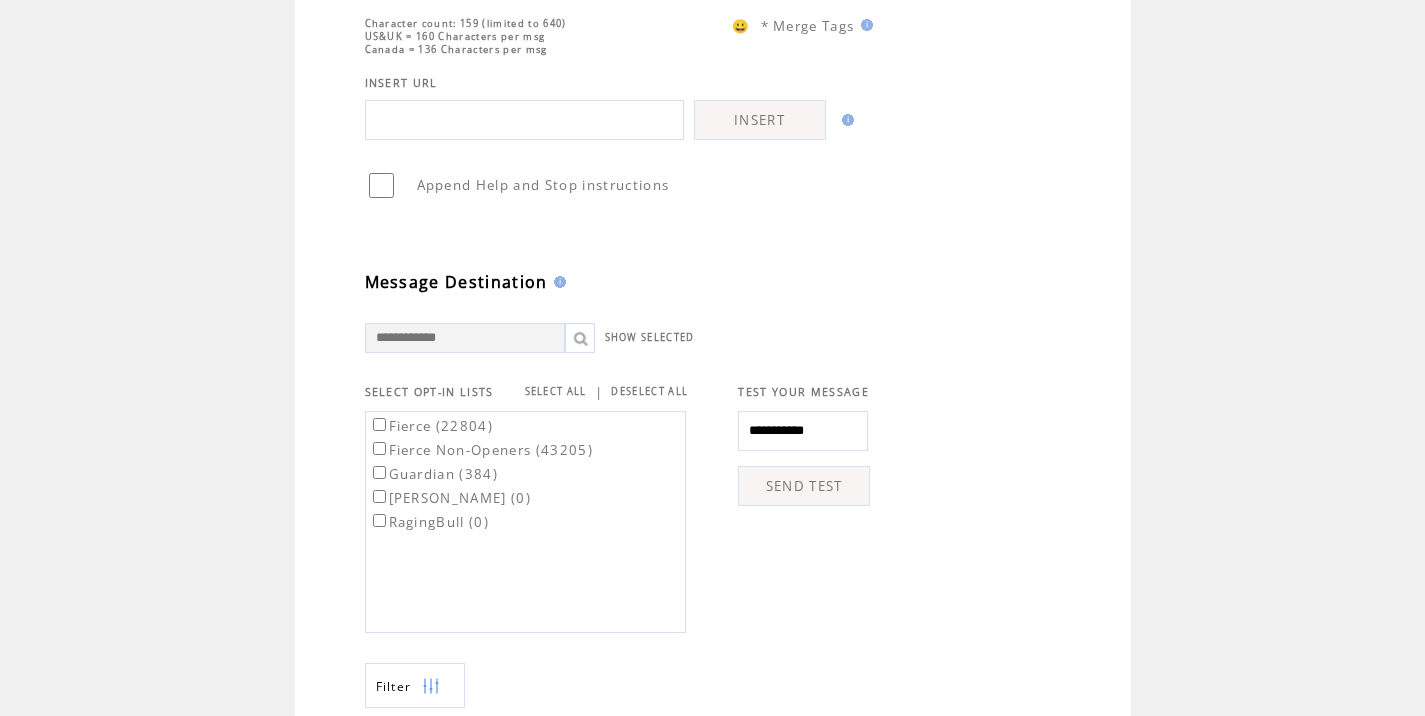 click on "SEND TEST" at bounding box center (804, 486) 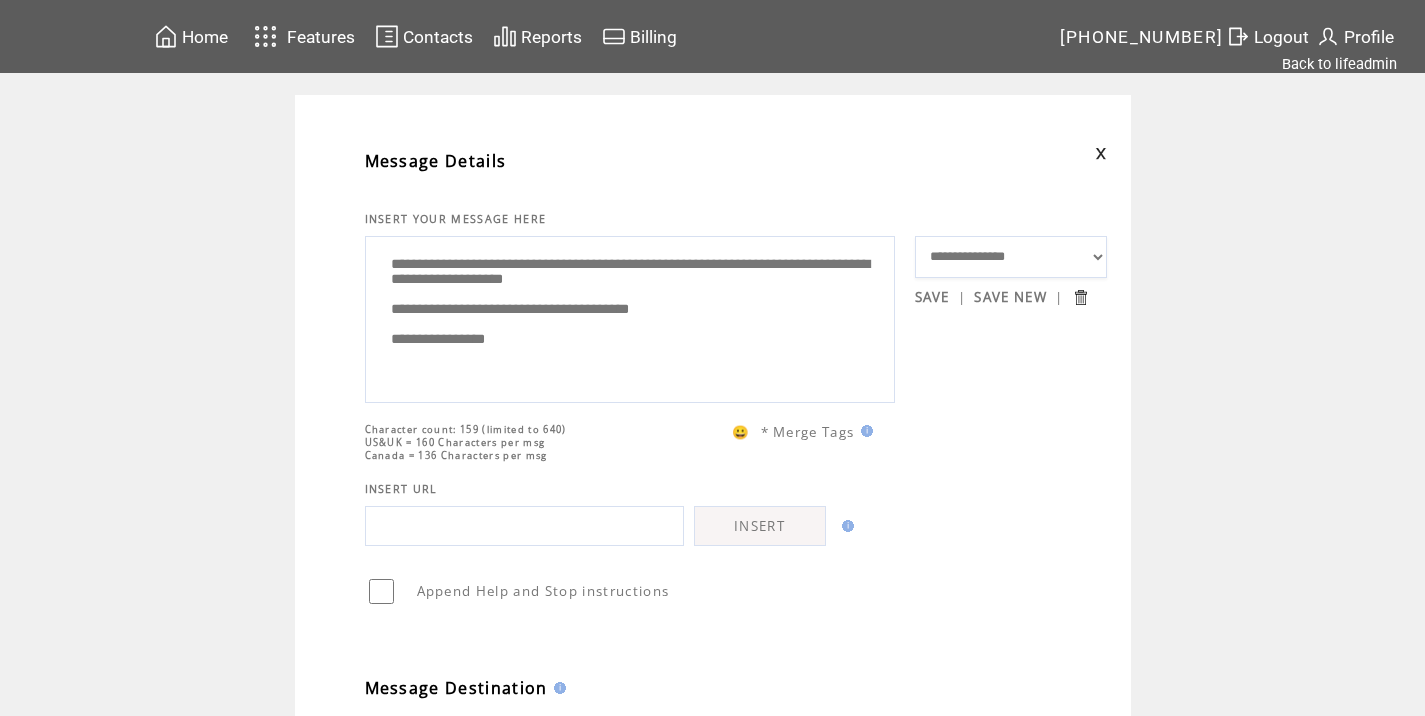 scroll, scrollTop: 774, scrollLeft: 0, axis: vertical 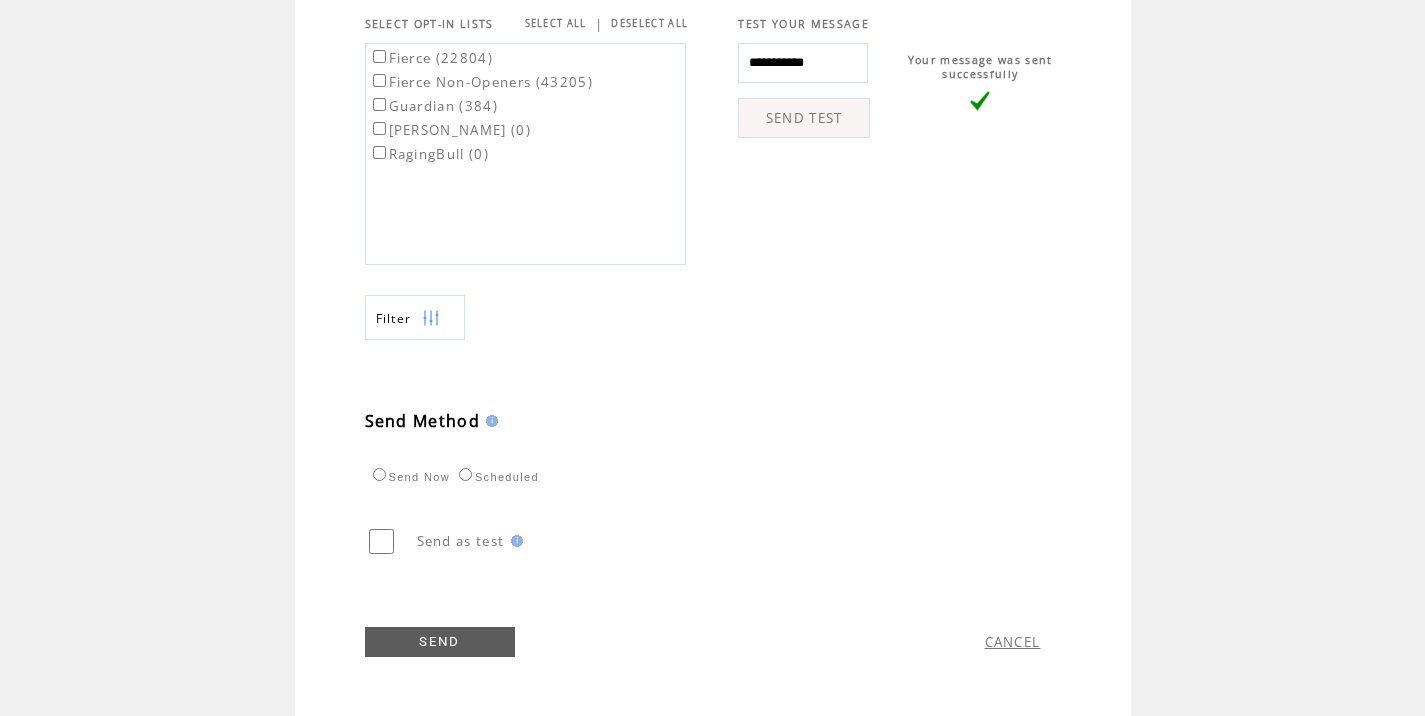 click on "Fierce (22804)" at bounding box center (431, 58) 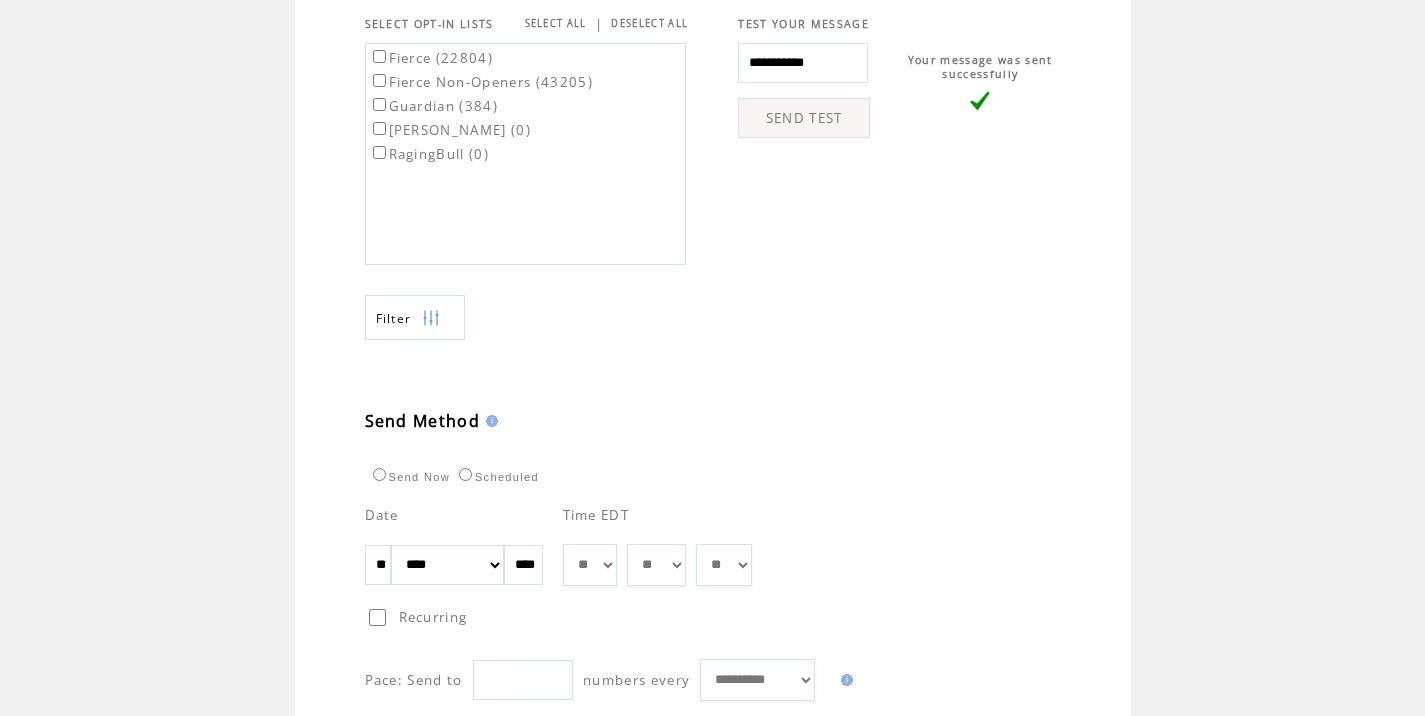 click on "** 	 ** 	 ** 	 ** 	 ** 	 ** 	 ** 	 ** 	 ** 	 ** 	 ** 	 ** 	 **" at bounding box center [590, 565] 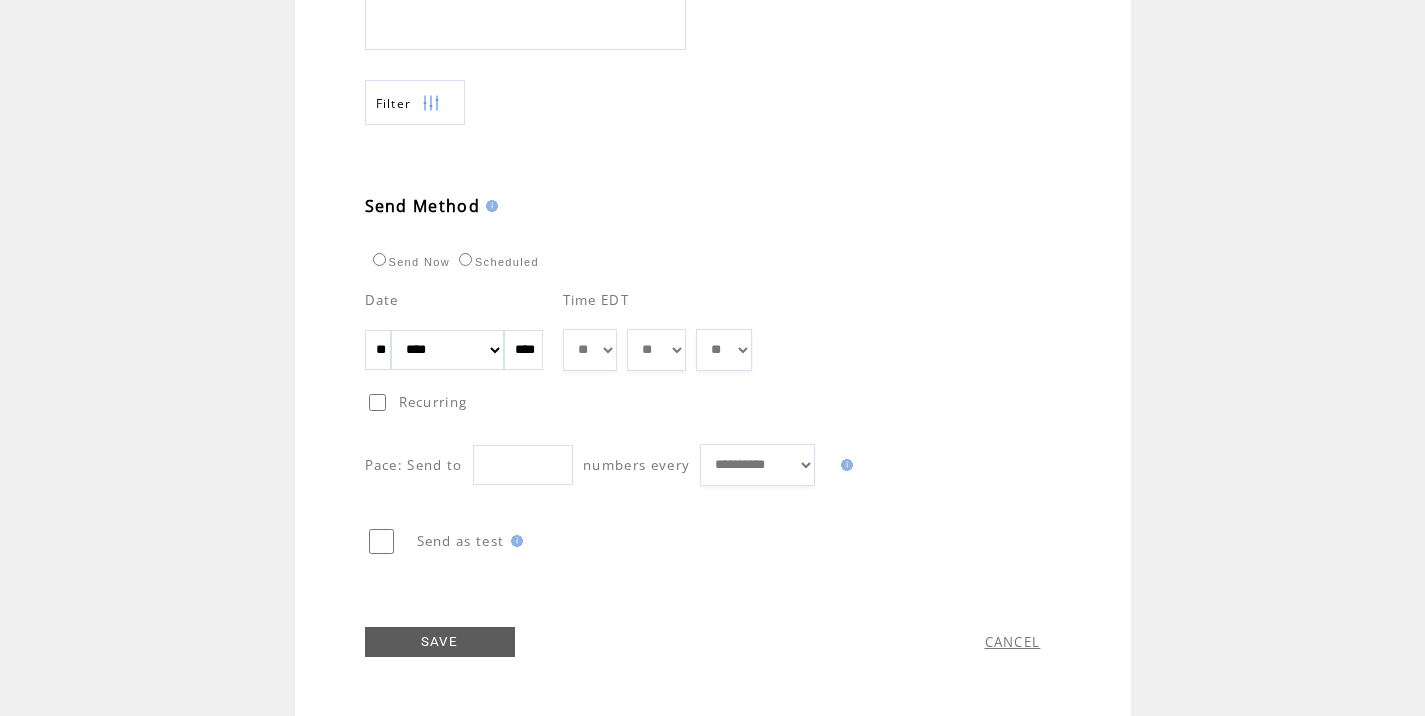 click on "SAVE" at bounding box center (440, 642) 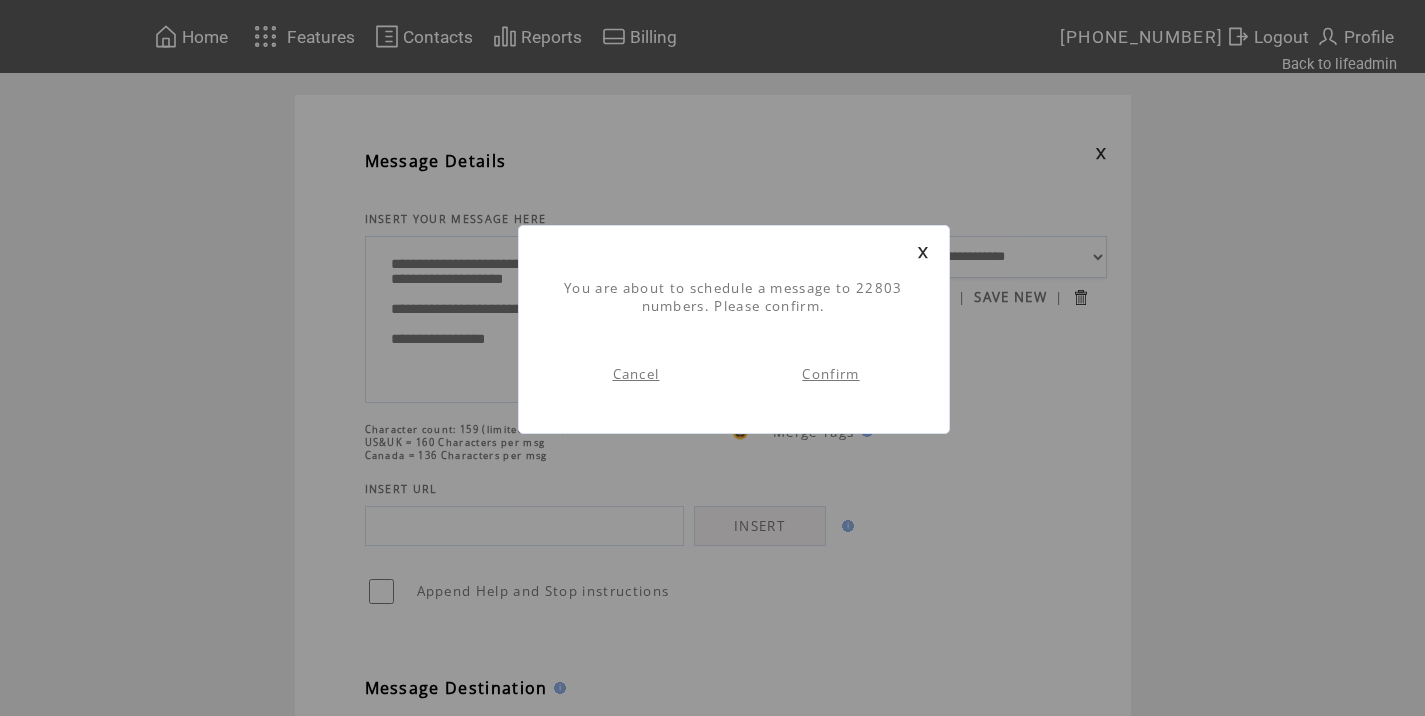scroll, scrollTop: 1, scrollLeft: 0, axis: vertical 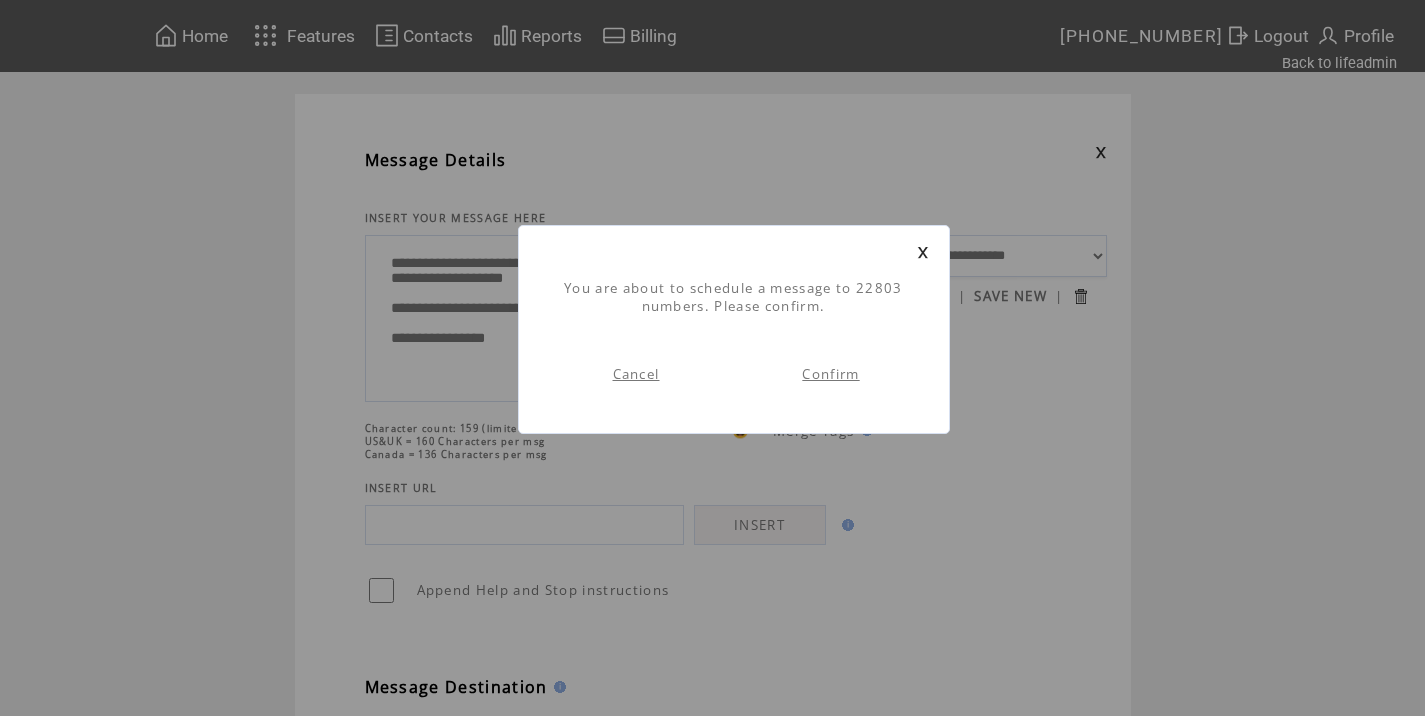 click on "Confirm" at bounding box center [830, 374] 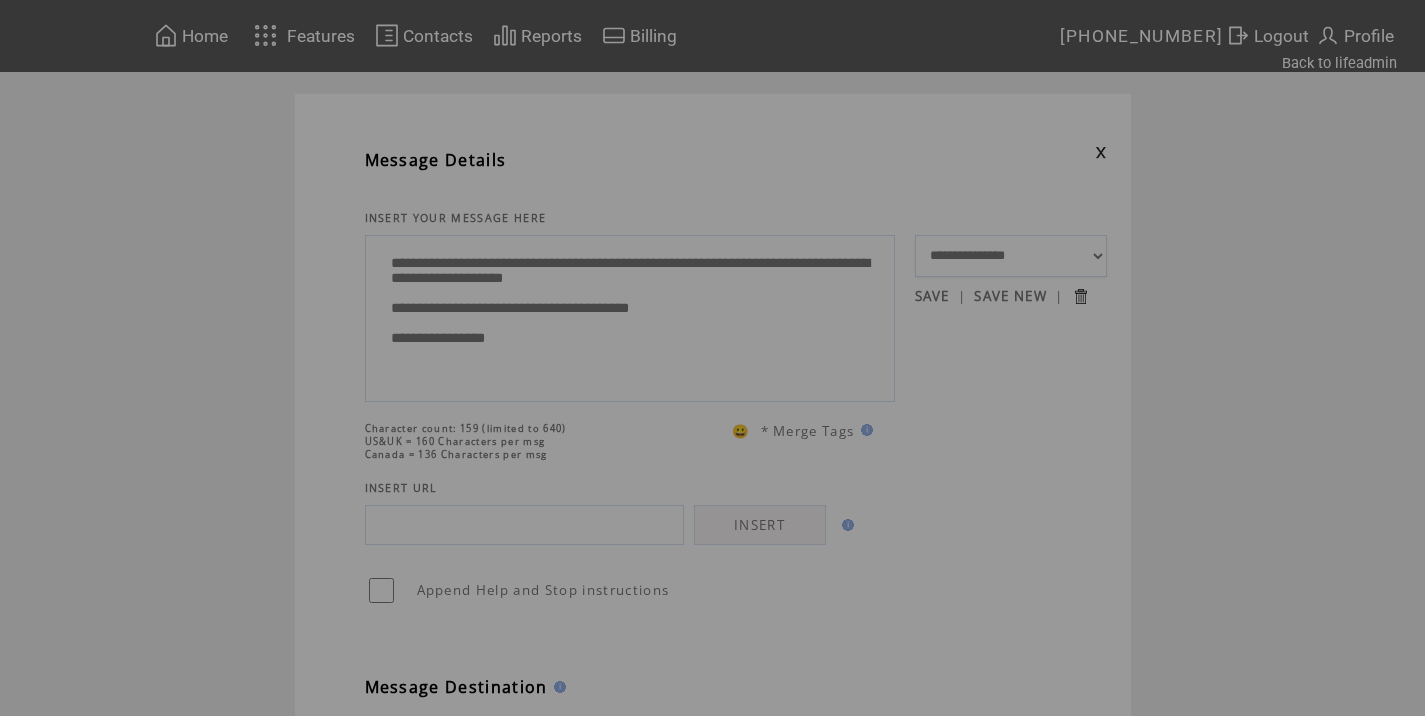 scroll, scrollTop: 0, scrollLeft: 0, axis: both 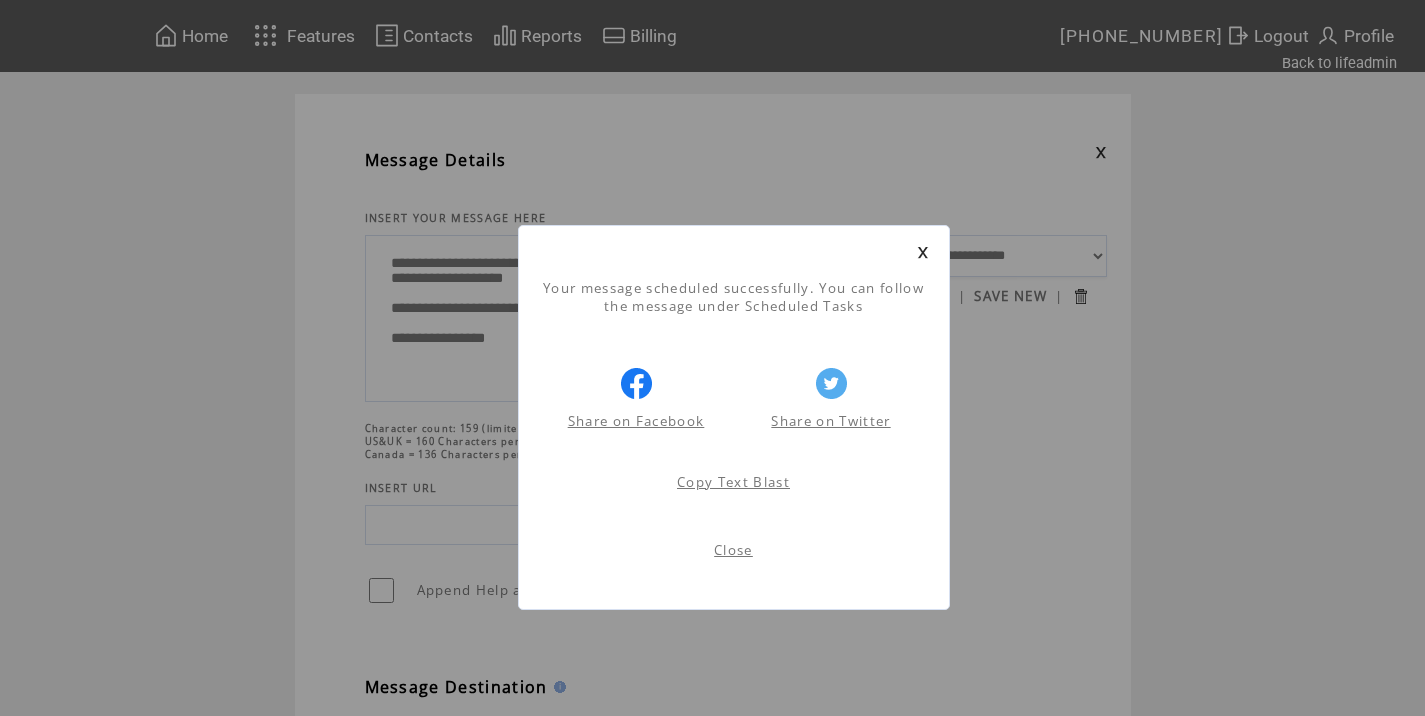 click on "Close" at bounding box center [733, 550] 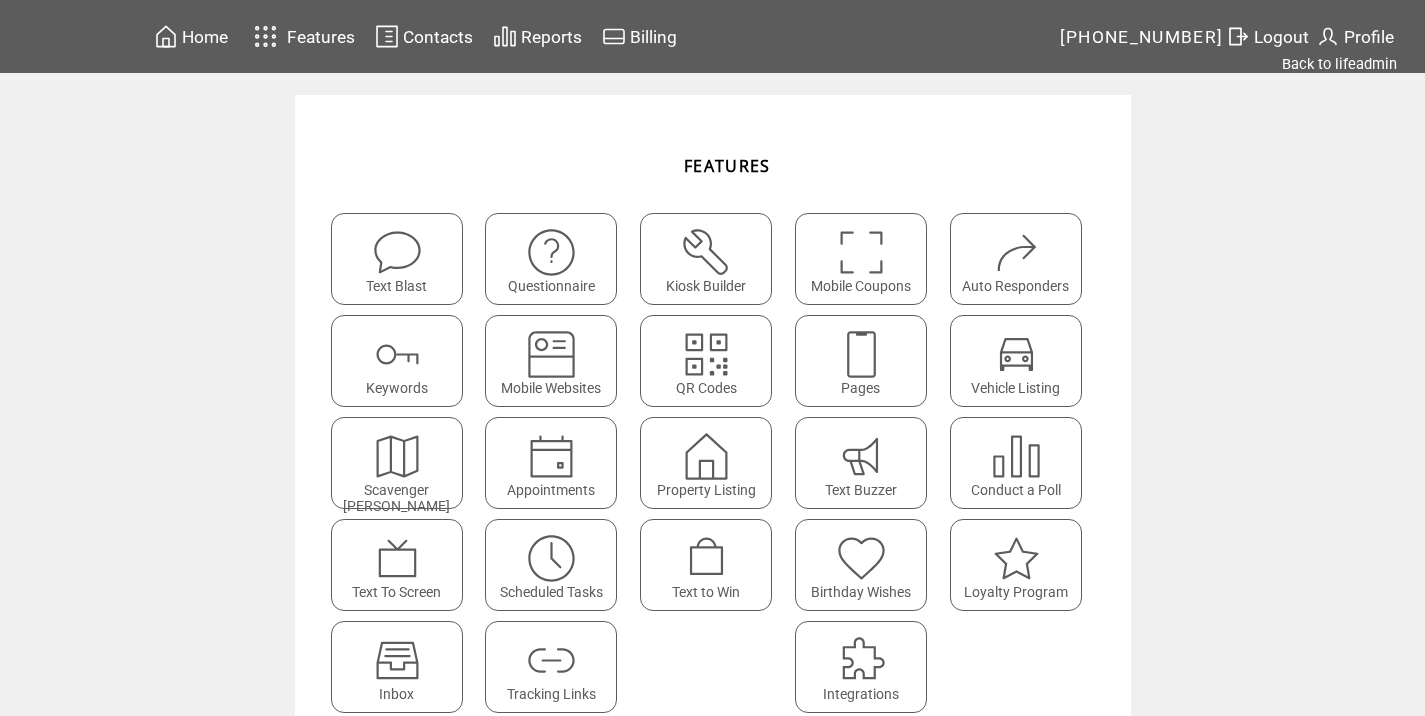 scroll, scrollTop: 0, scrollLeft: 0, axis: both 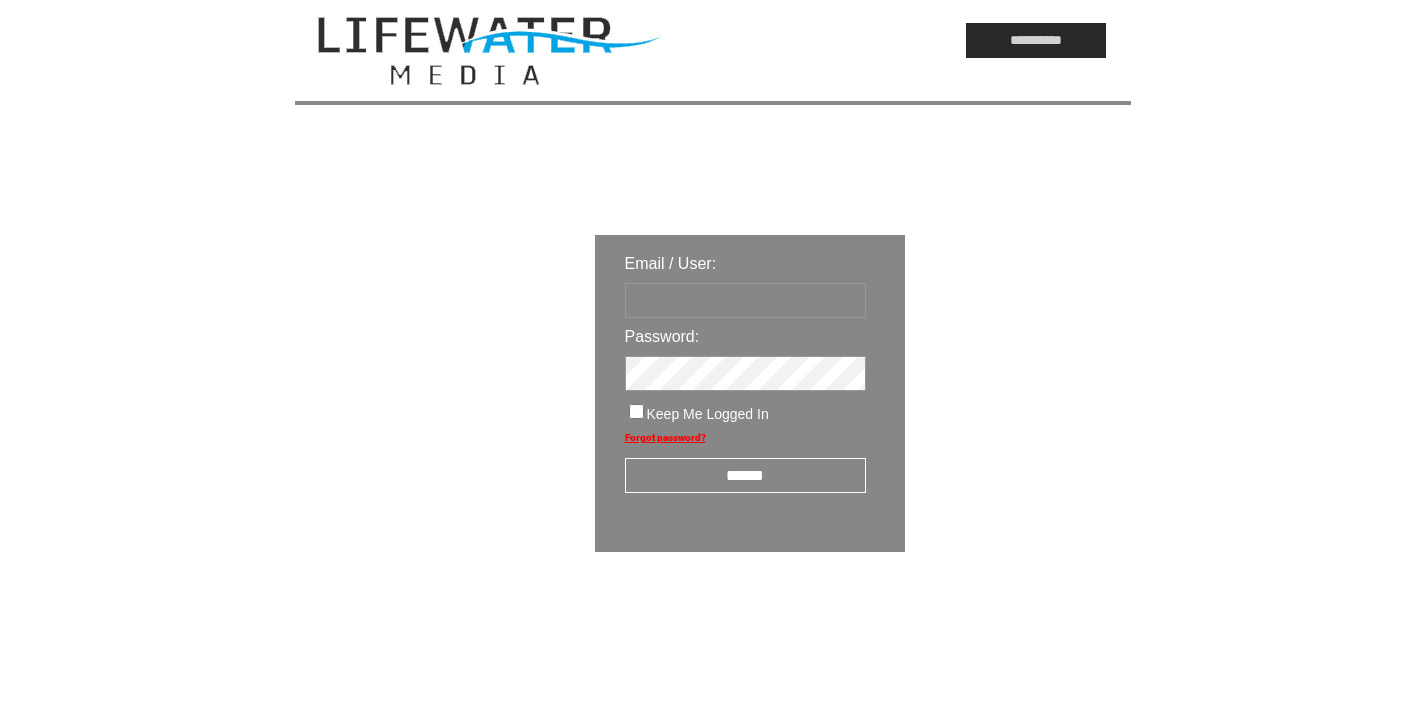 type on "*********" 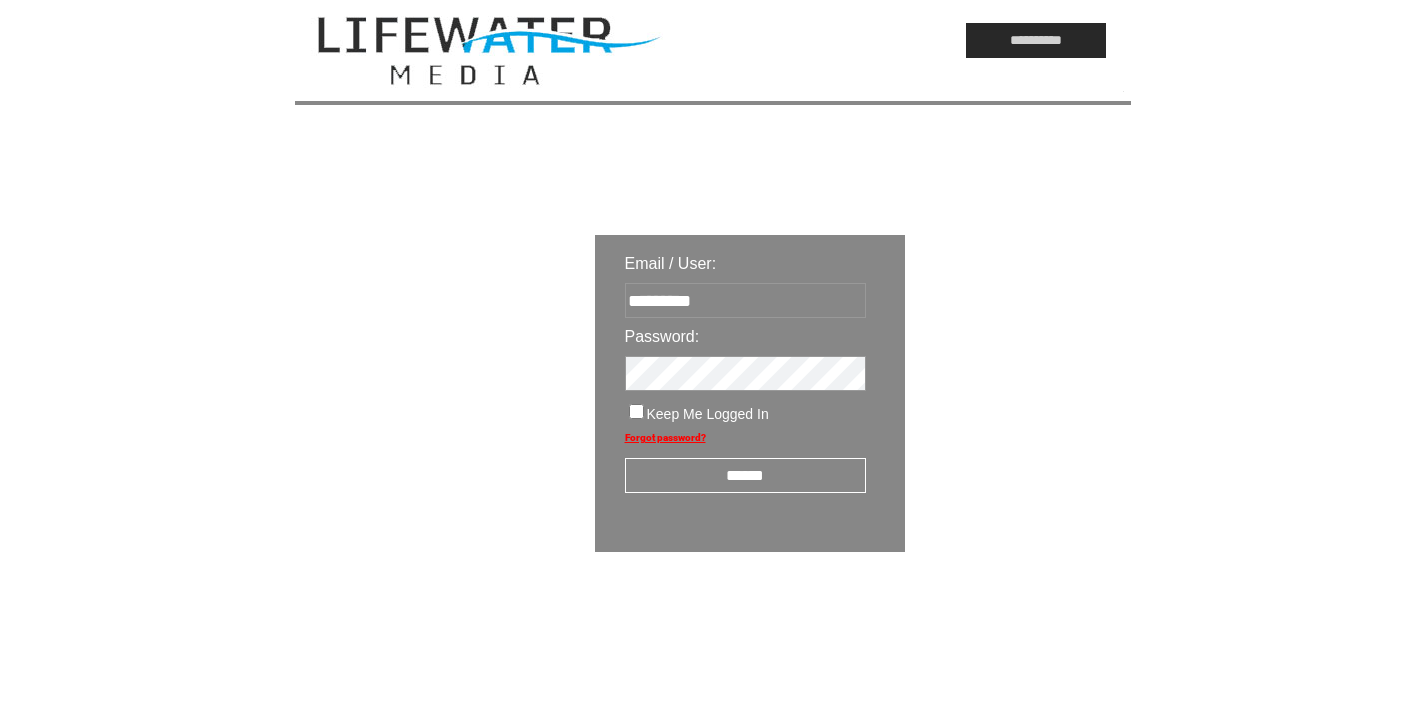 click on "**********" 